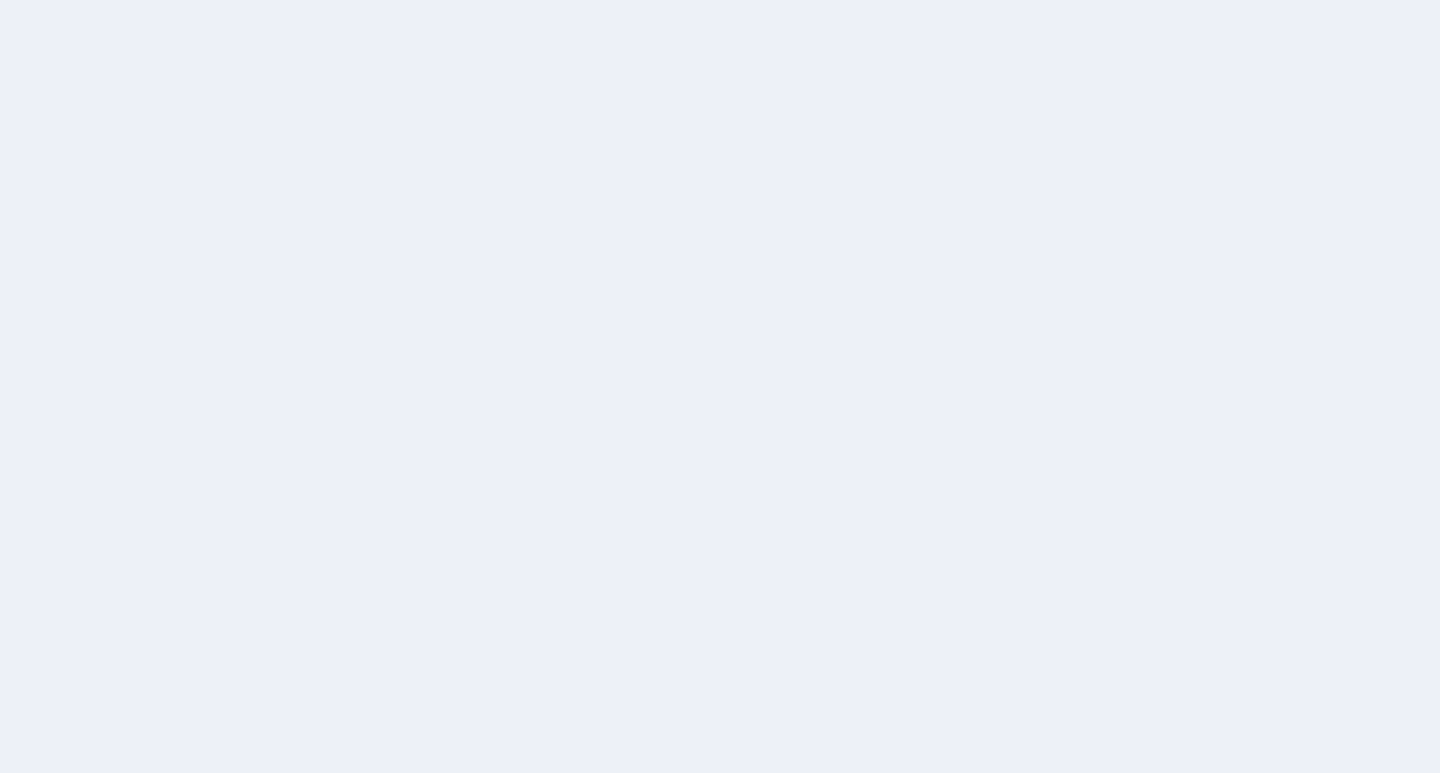 scroll, scrollTop: 0, scrollLeft: 0, axis: both 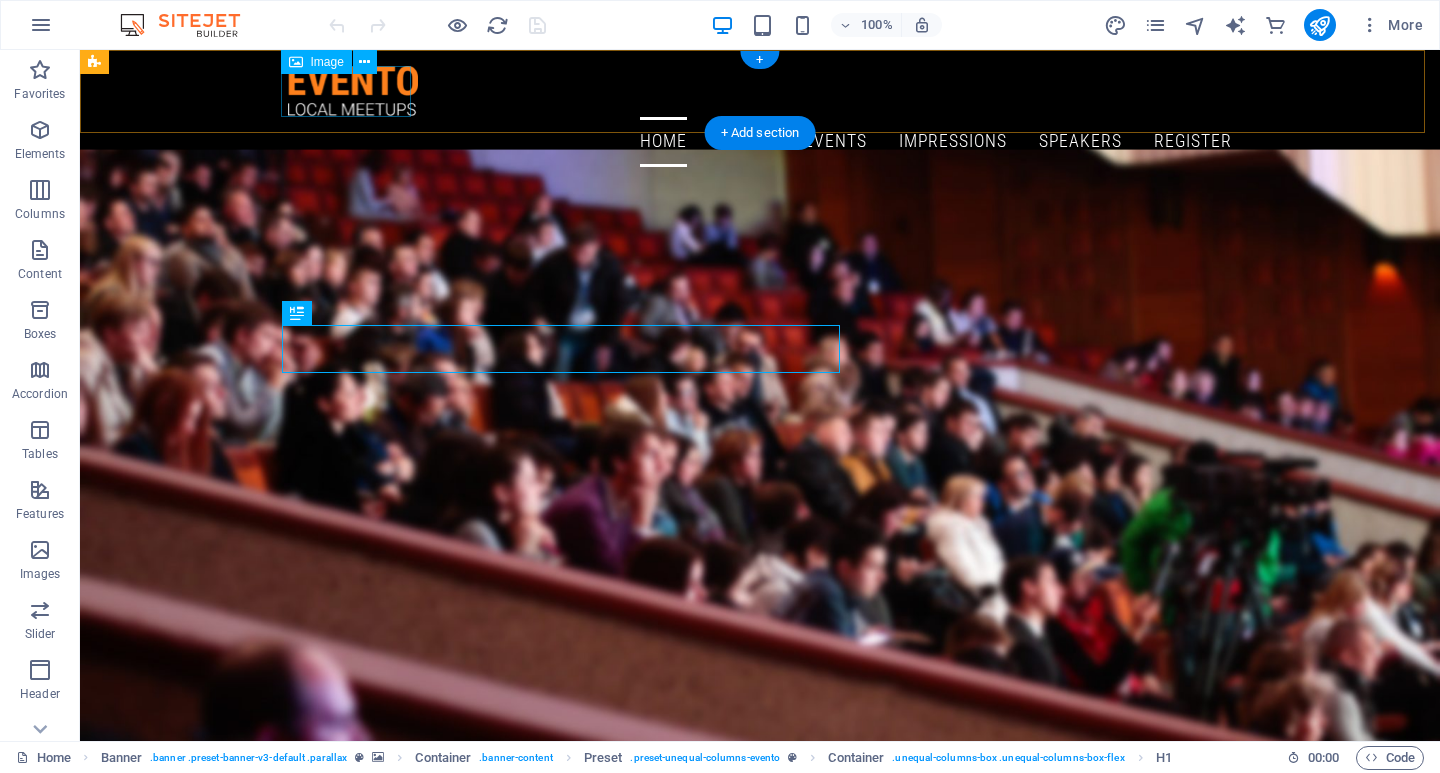 click at bounding box center [760, 91] 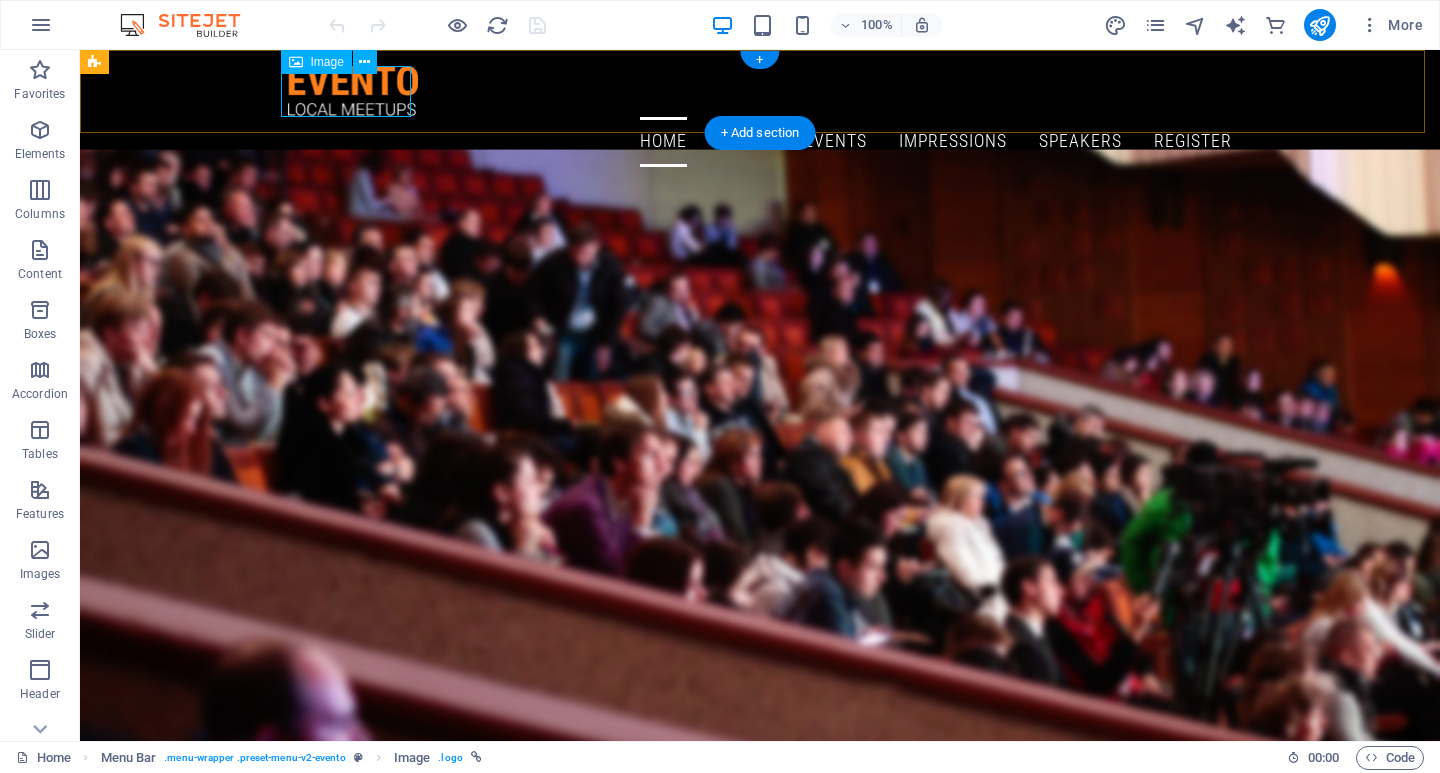 click at bounding box center [760, 91] 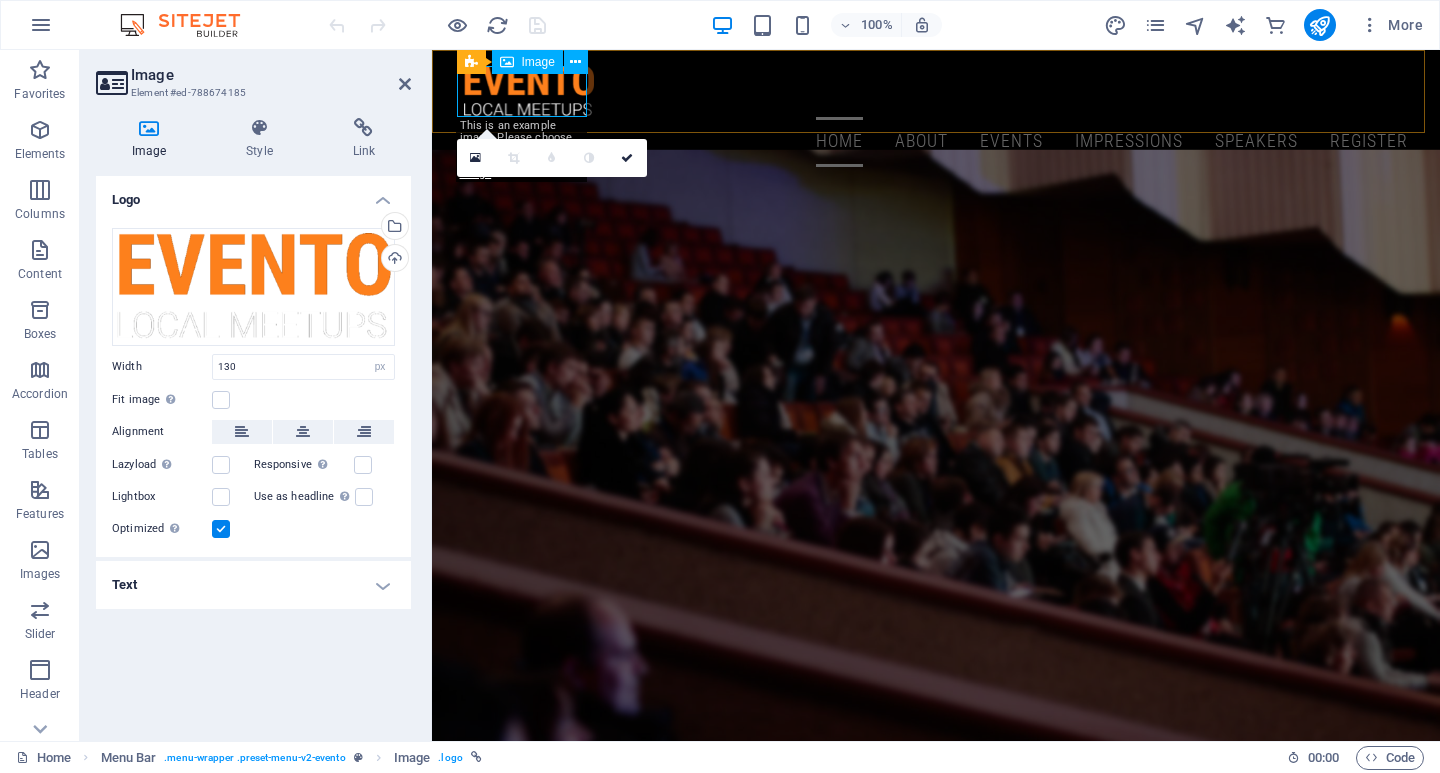 click at bounding box center (936, 91) 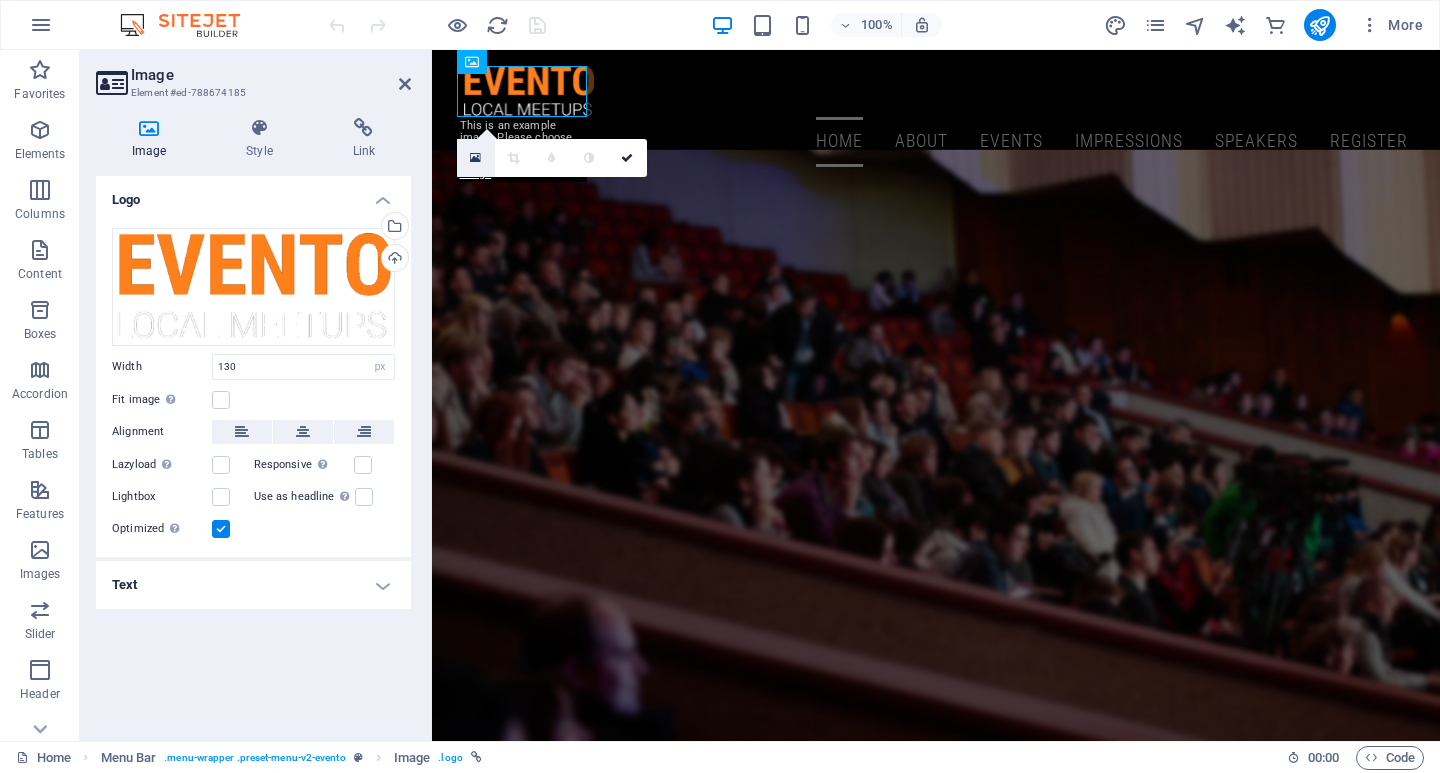 click at bounding box center (475, 158) 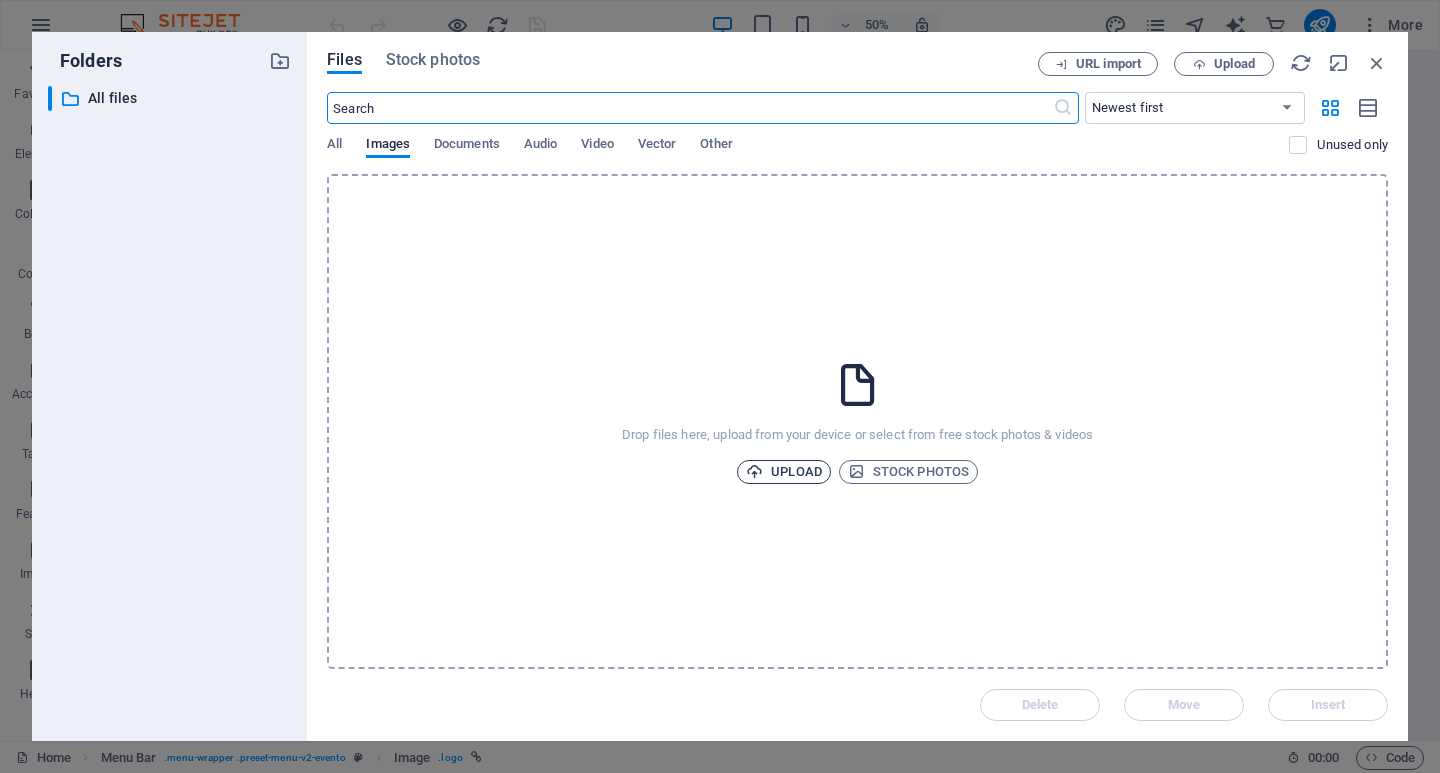 click on "Upload" at bounding box center [784, 472] 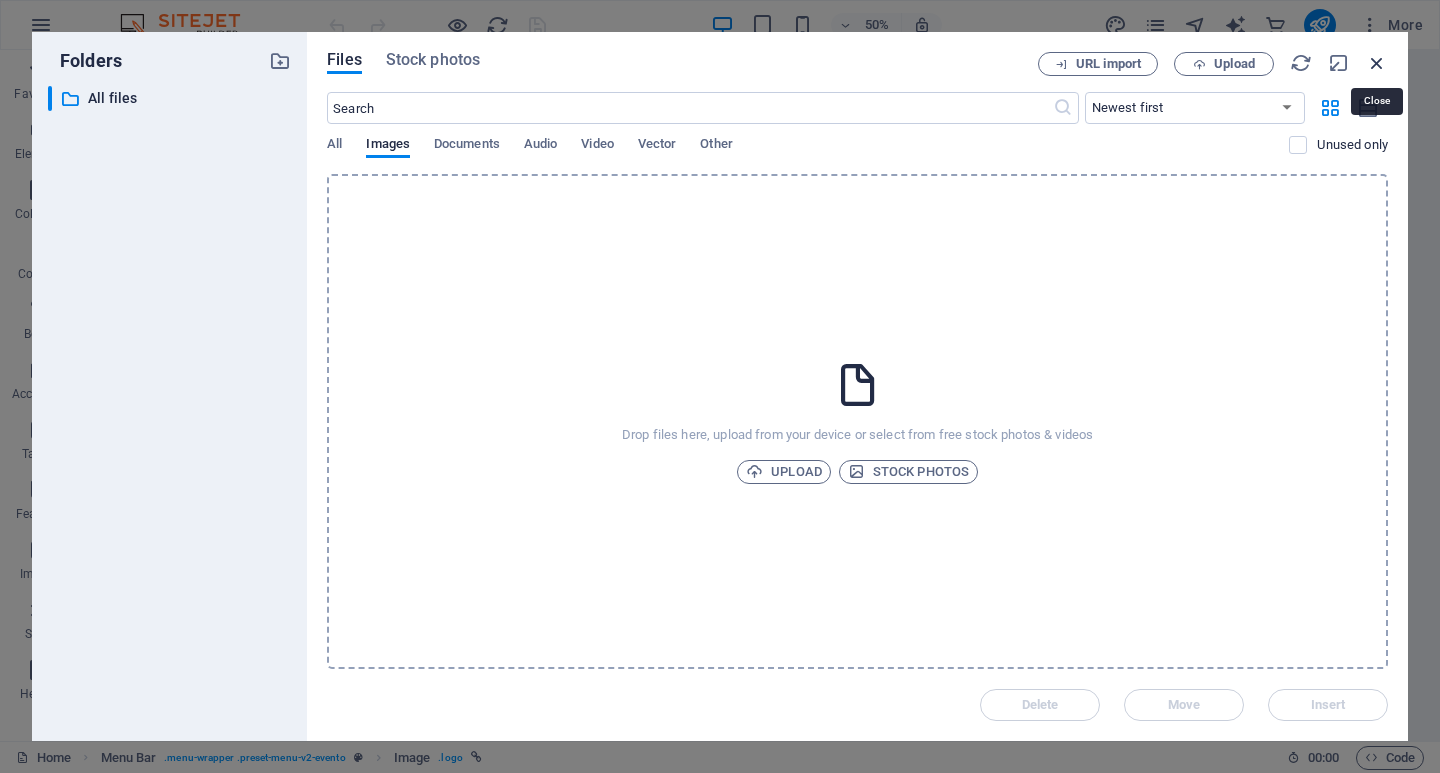 click at bounding box center [1377, 63] 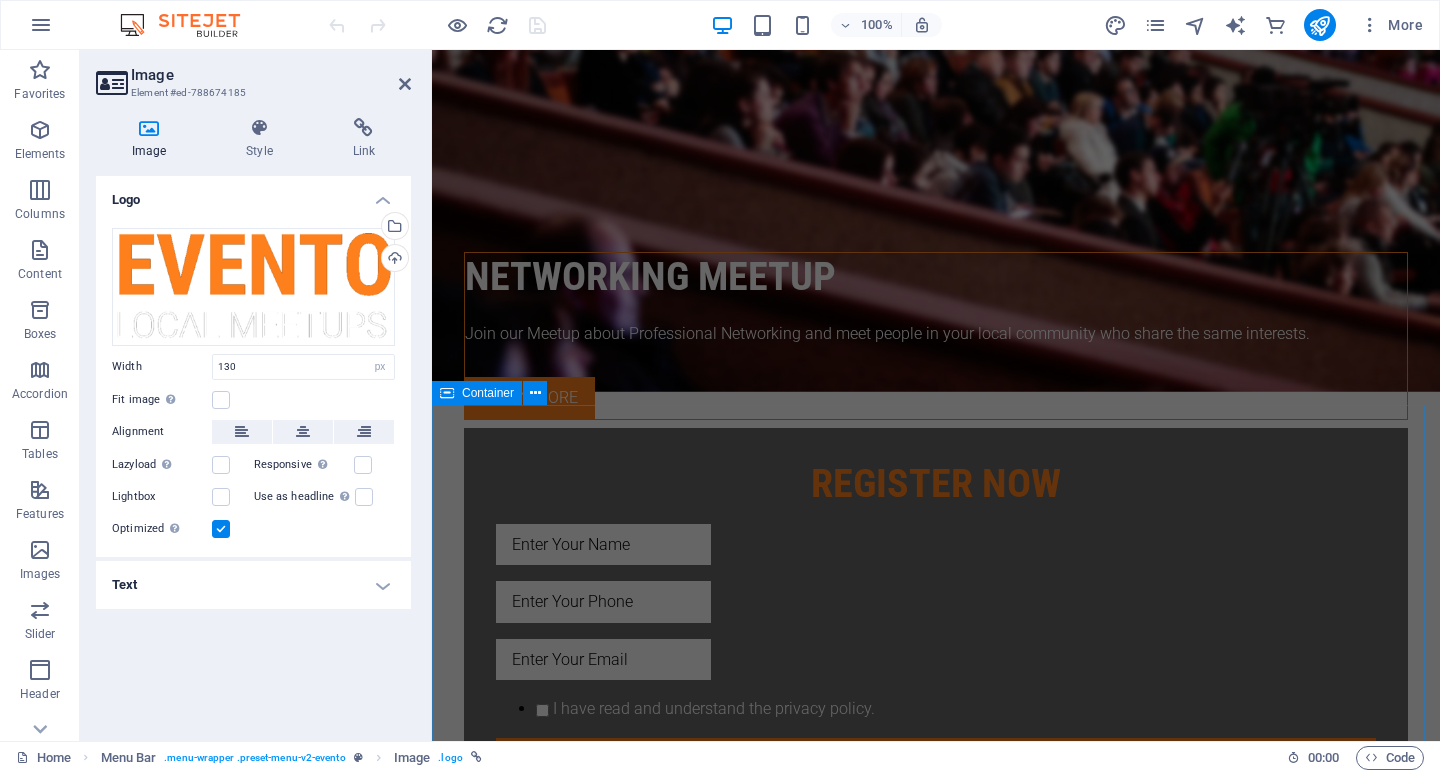 scroll, scrollTop: 700, scrollLeft: 0, axis: vertical 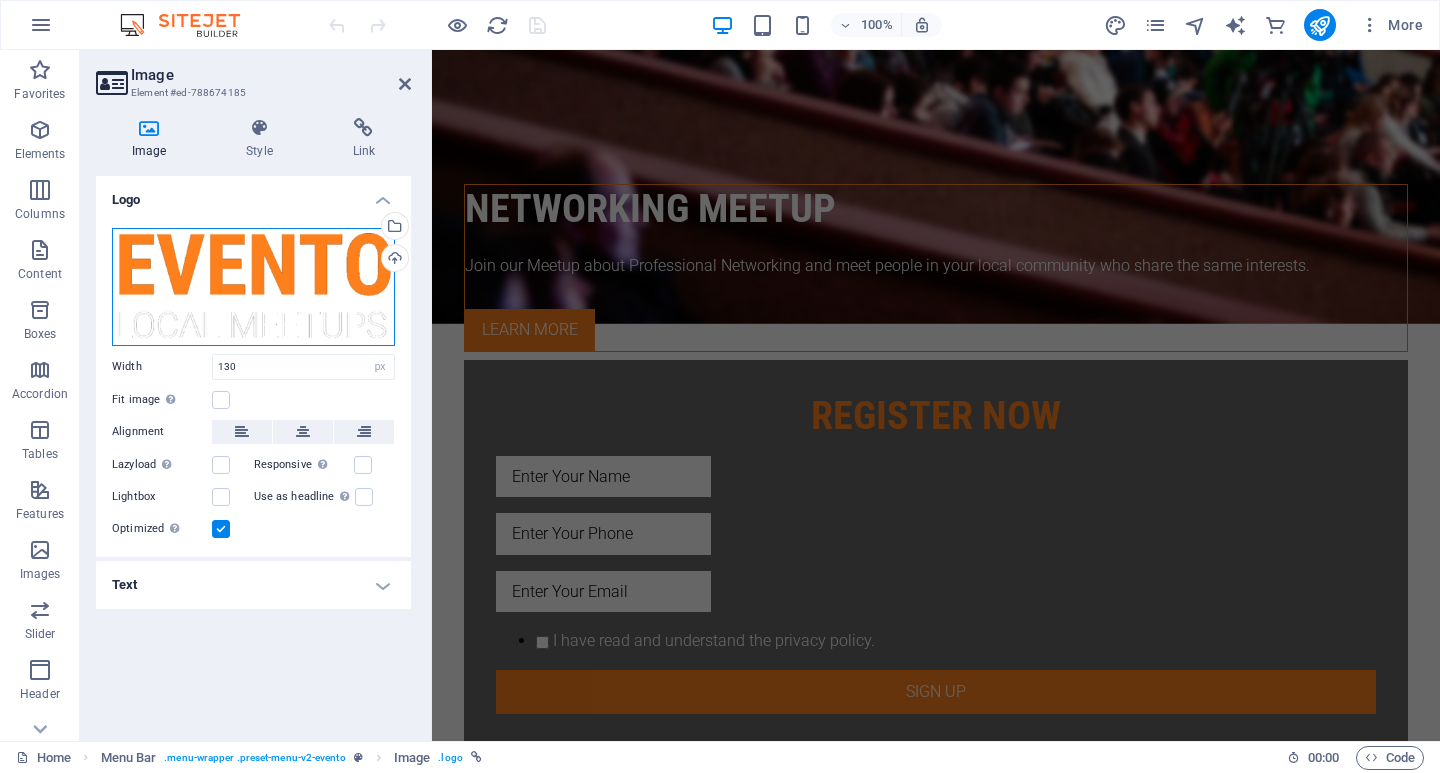 click on "Drag files here, click to choose files or select files from Files or our free stock photos & videos" at bounding box center [253, 287] 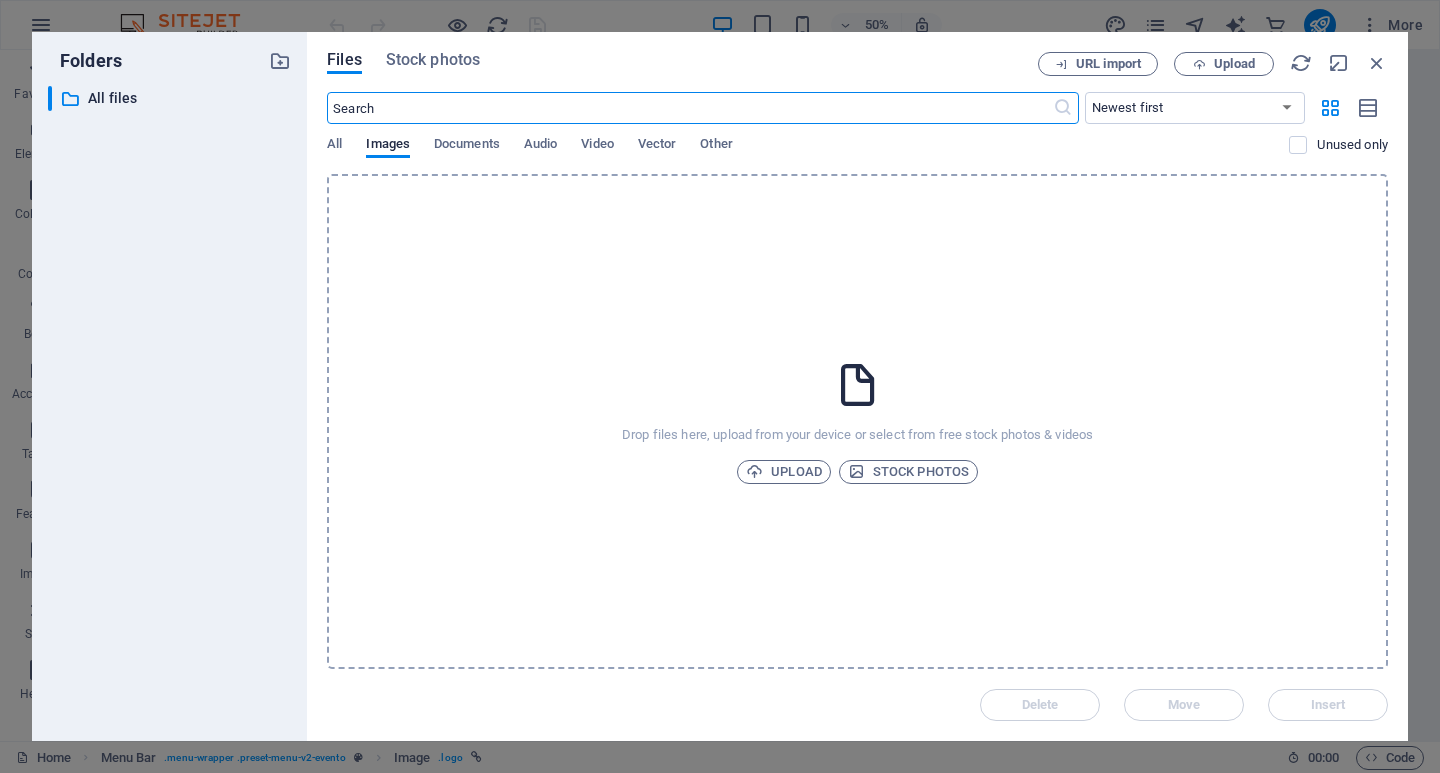 scroll, scrollTop: 0, scrollLeft: 0, axis: both 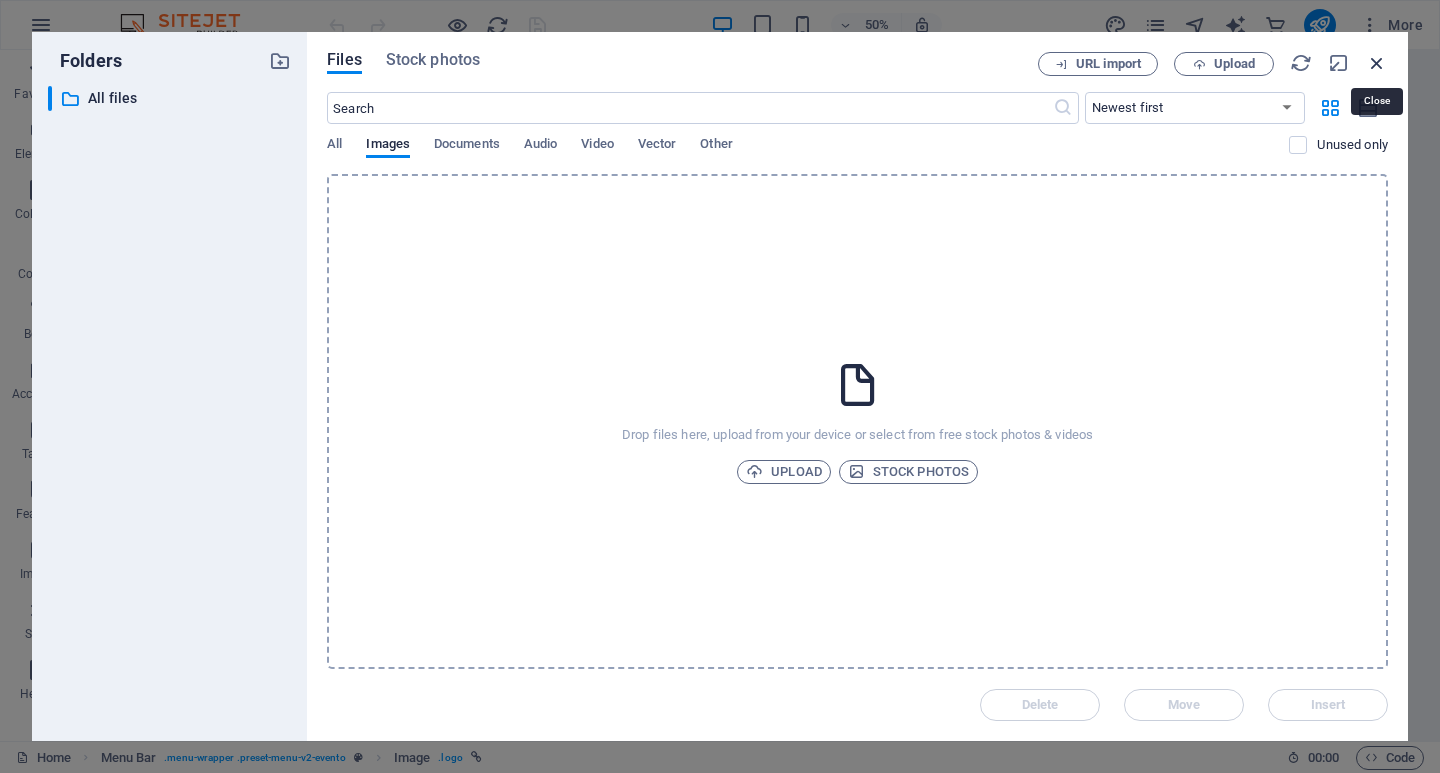 drag, startPoint x: 1375, startPoint y: 62, endPoint x: 942, endPoint y: 14, distance: 435.65237 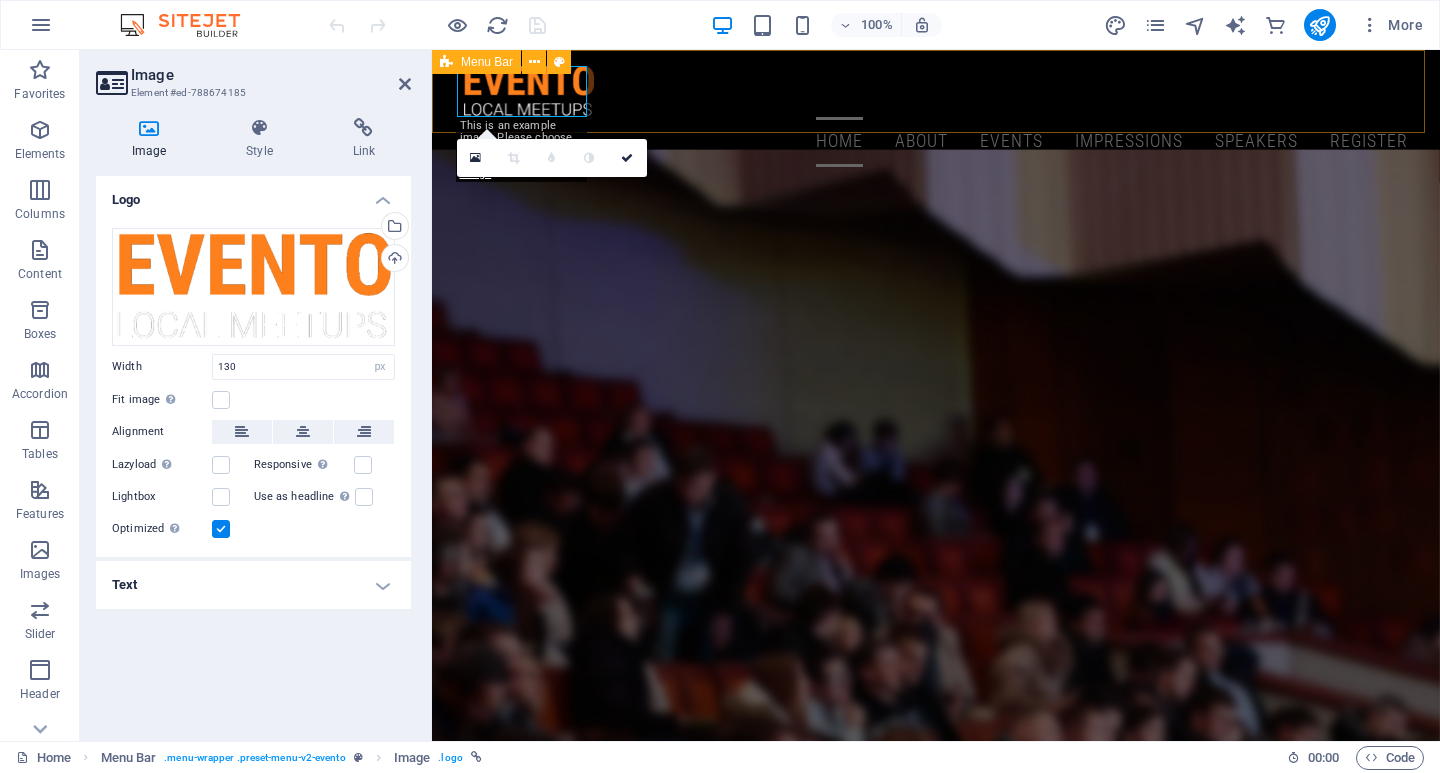 click on "Home About Events Impressions Speakers Register" at bounding box center (936, 116) 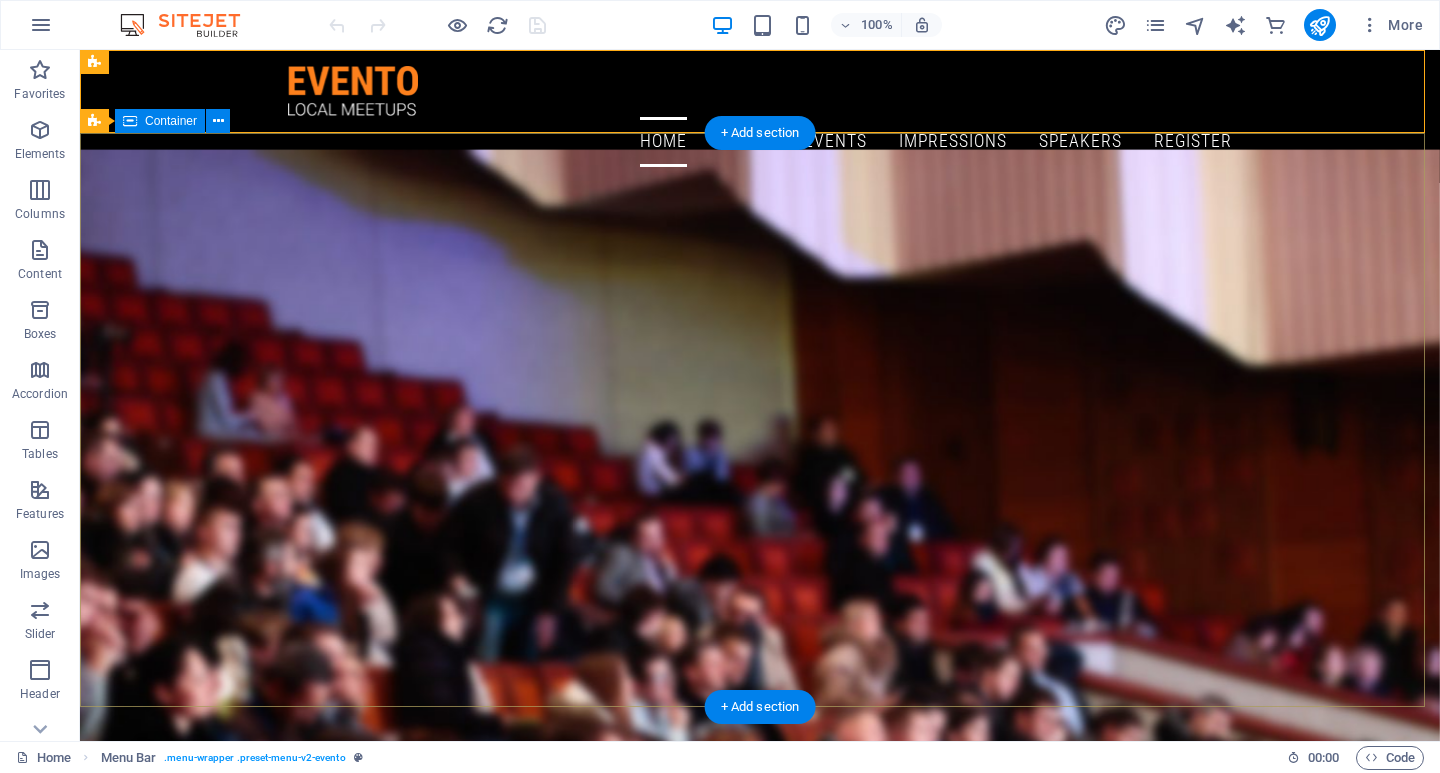 click on "Networking Meetup Join our Meetup about Professional Networking and meet people in your local community who share the same interests. Learn more Register Now   I have read and understand the privacy policy. Unreadable? Regenerate Sign up" at bounding box center (760, 1785) 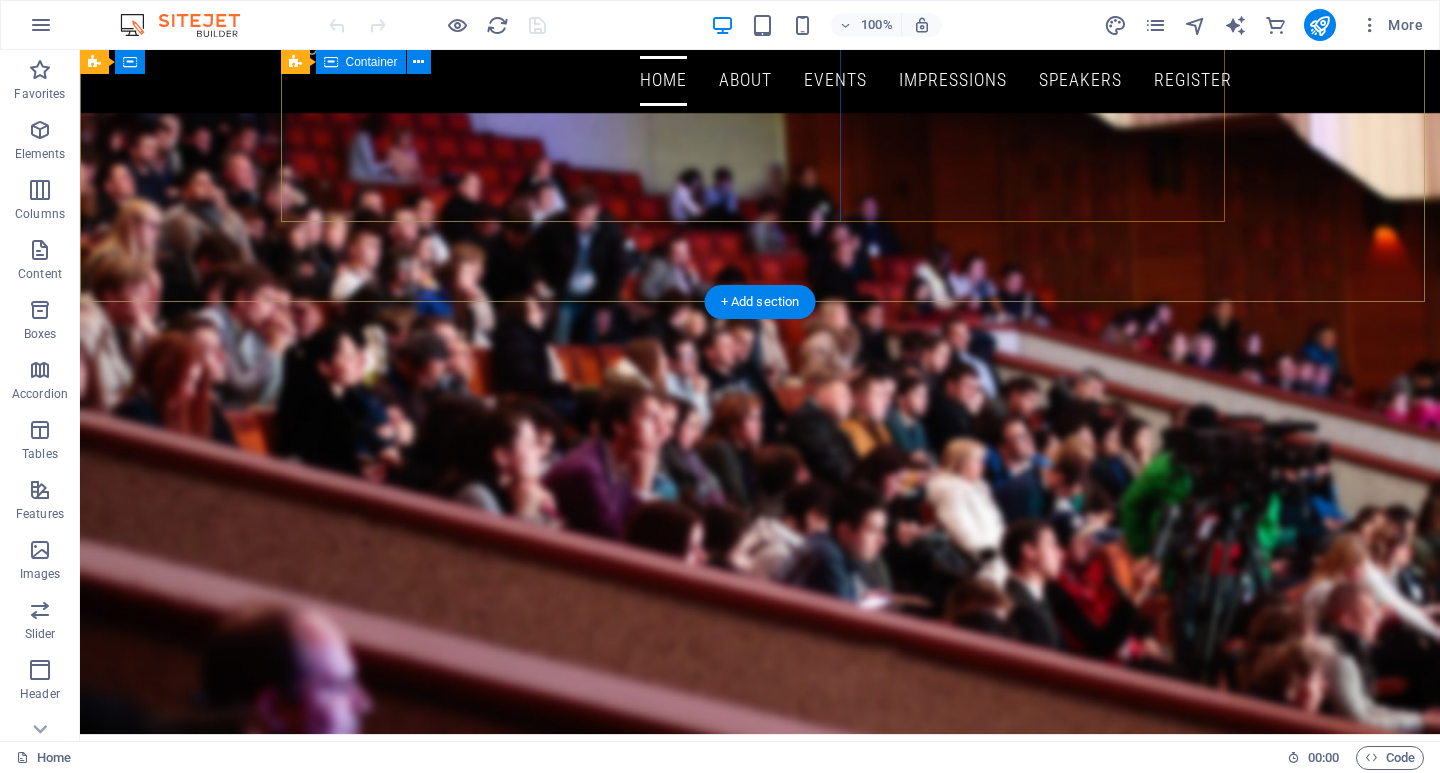 scroll, scrollTop: 0, scrollLeft: 0, axis: both 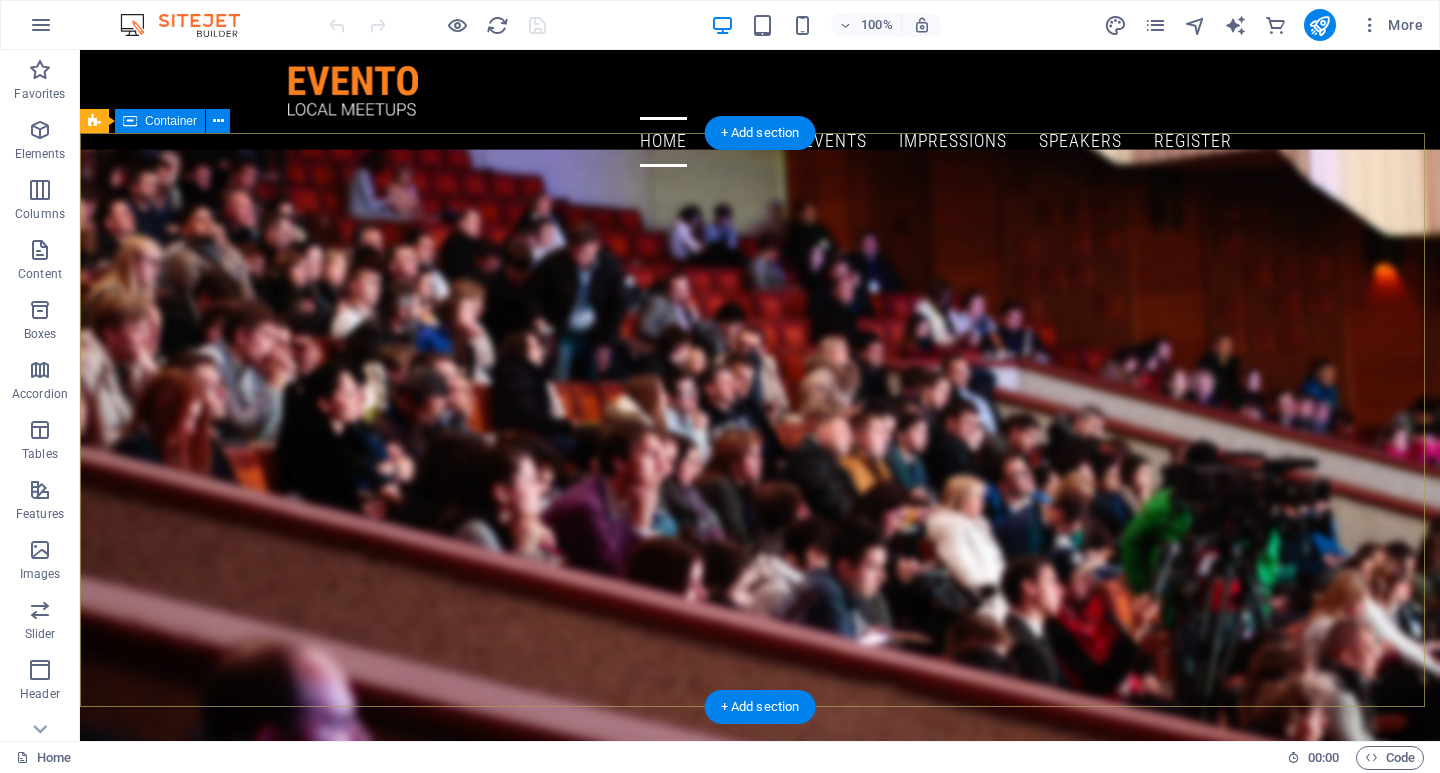 click on "Networking Meetup Join our Meetup about Professional Networking and meet people in your local community who share the same interests. Learn more Register Now   I have read and understand the privacy policy. Unreadable? Regenerate Sign up" at bounding box center [760, 1165] 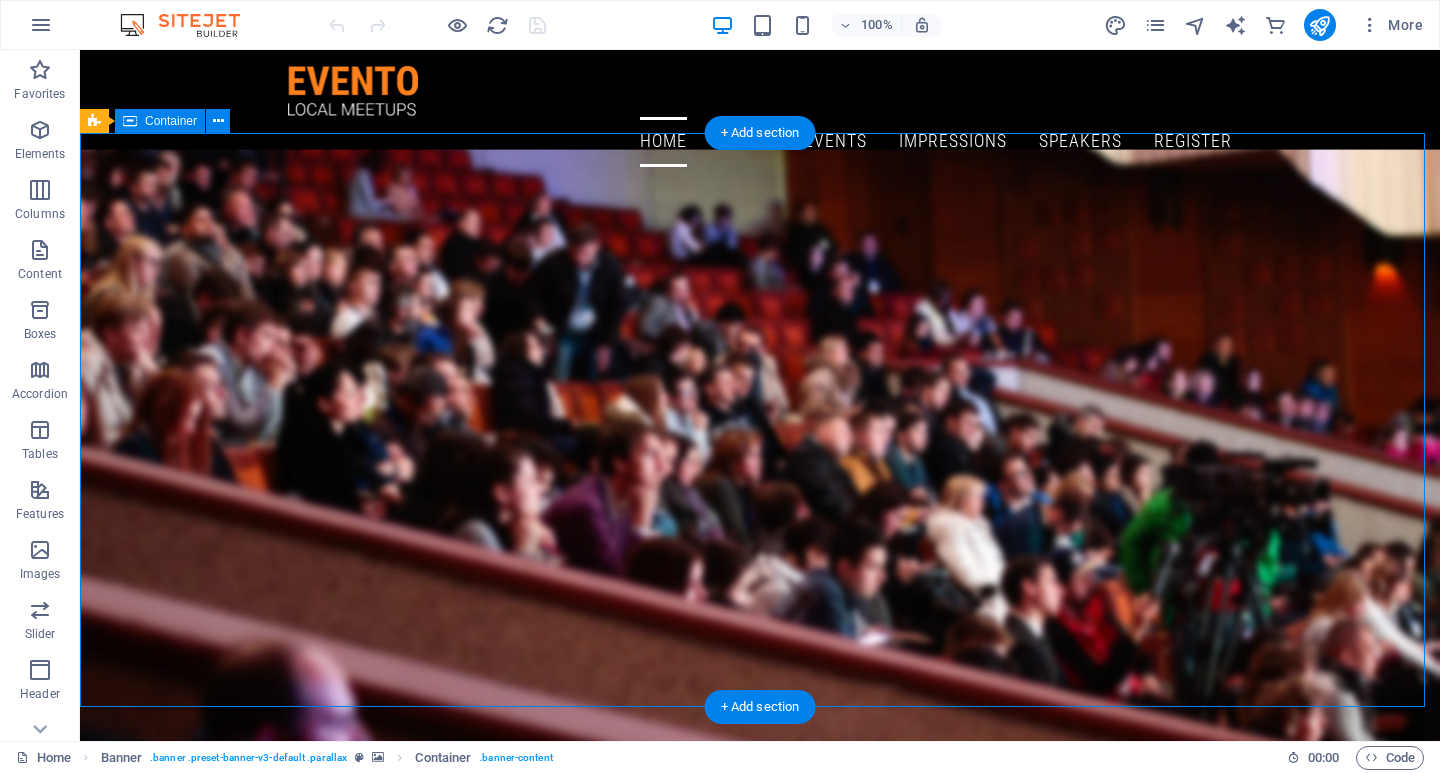 click on "Networking Meetup Join our Meetup about Professional Networking and meet people in your local community who share the same interests. Learn more Register Now   I have read and understand the privacy policy. Unreadable? Regenerate Sign up" at bounding box center (760, 1165) 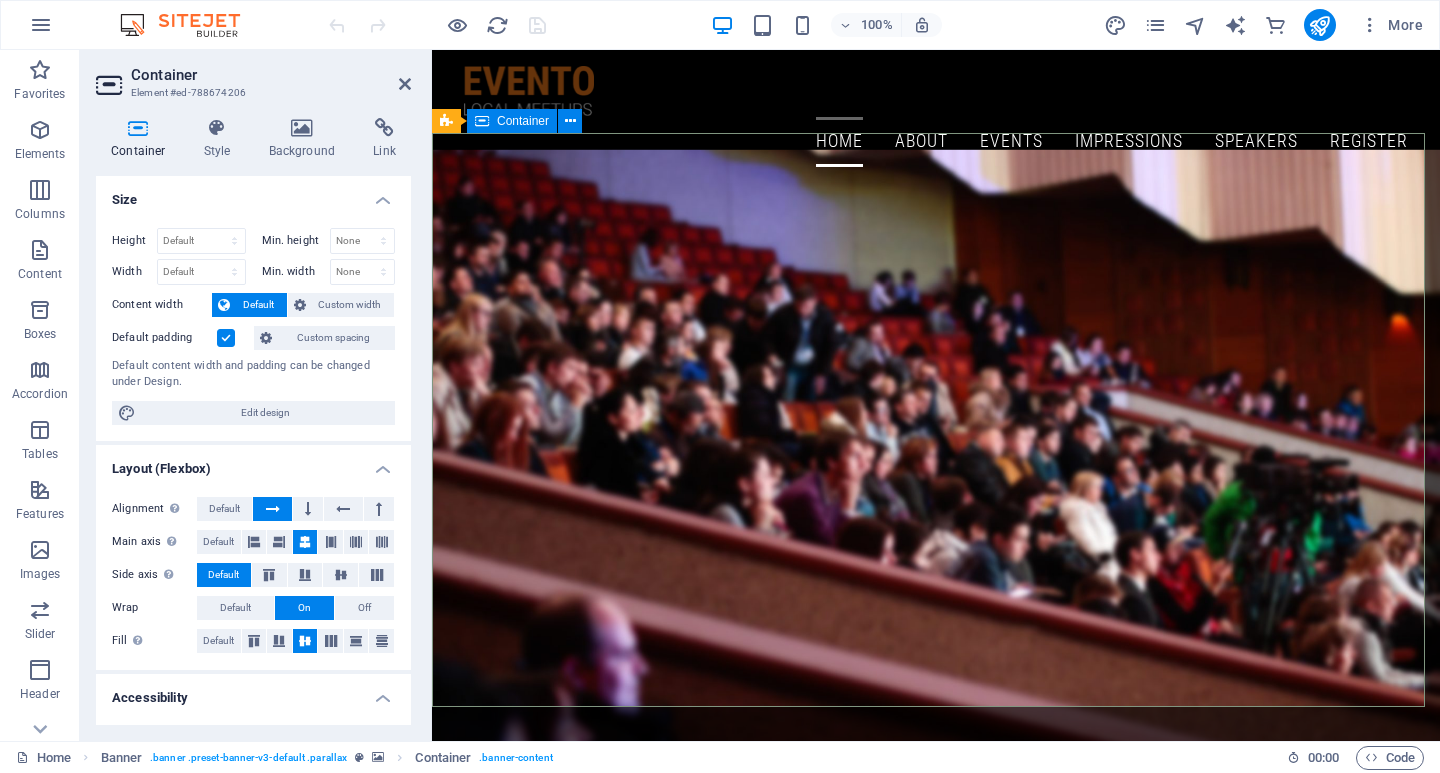 click on "Networking Meetup Join our Meetup about Professional Networking and meet people in your local community who share the same interests. Learn more Register Now   I have read and understand the privacy policy. Unreadable? Regenerate Sign up" at bounding box center (936, 1165) 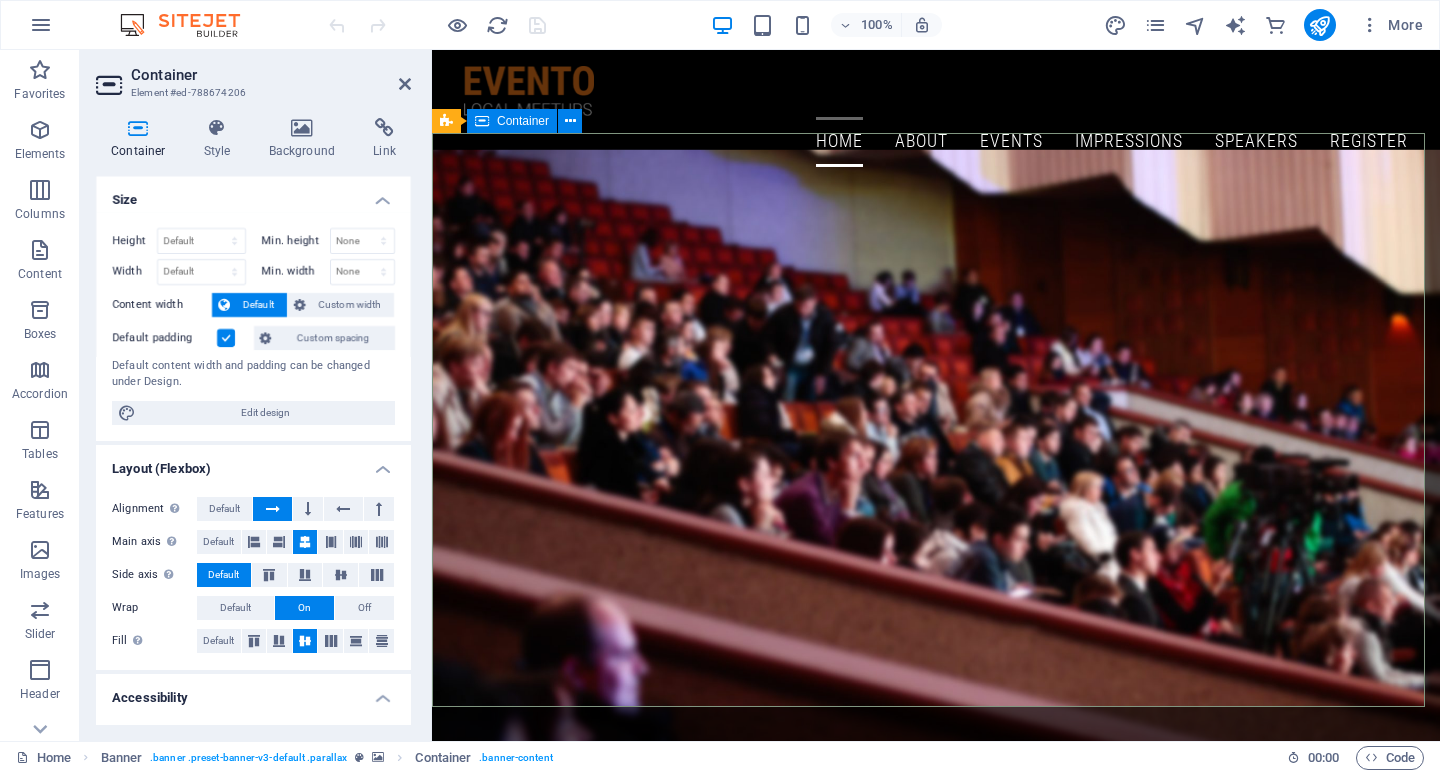click on "Networking Meetup Join our Meetup about Professional Networking and meet people in your local community who share the same interests. Learn more Register Now   I have read and understand the privacy policy. Unreadable? Regenerate Sign up" at bounding box center [936, 1165] 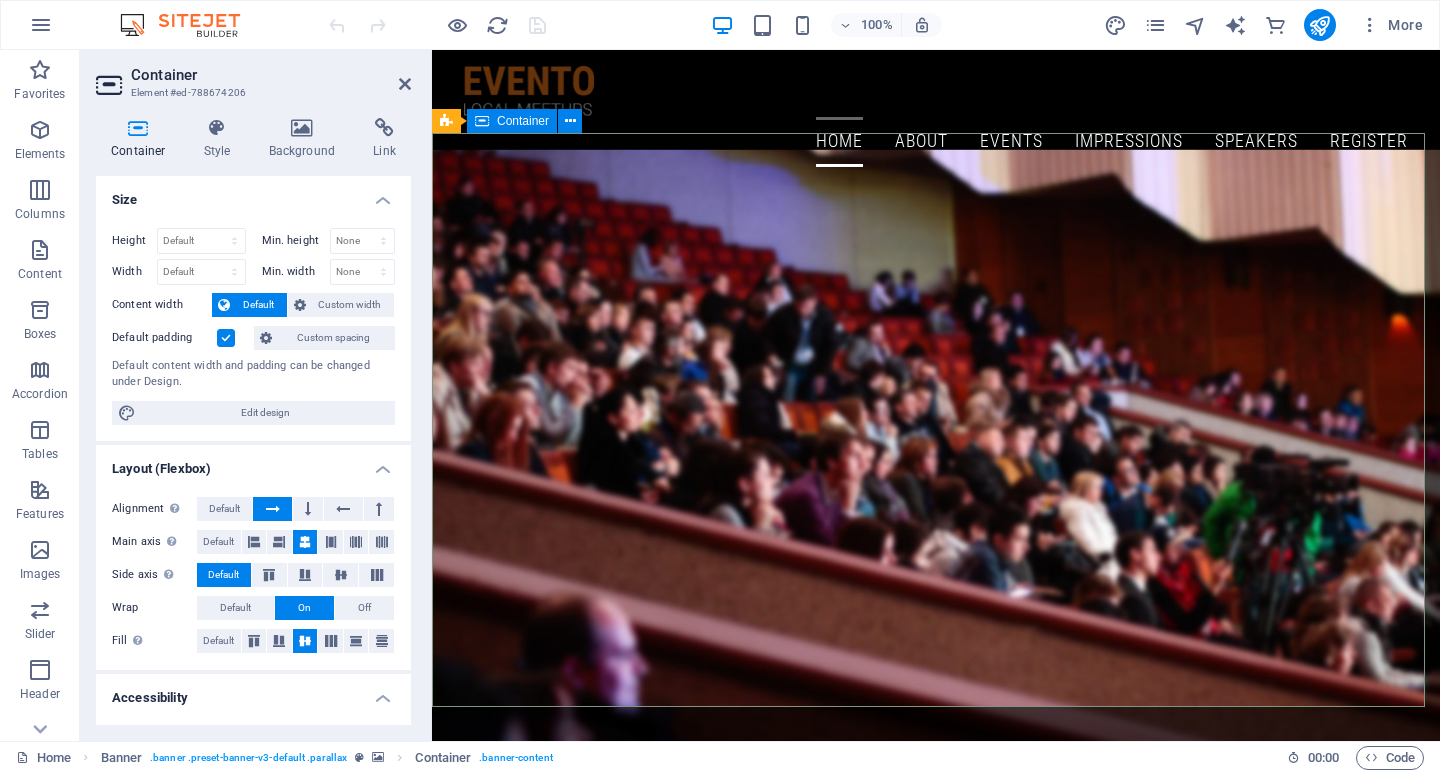 click on "Networking Meetup Join our Meetup about Professional Networking and meet people in your local community who share the same interests. Learn more Register Now   I have read and understand the privacy policy. Unreadable? Regenerate Sign up" at bounding box center (936, 1165) 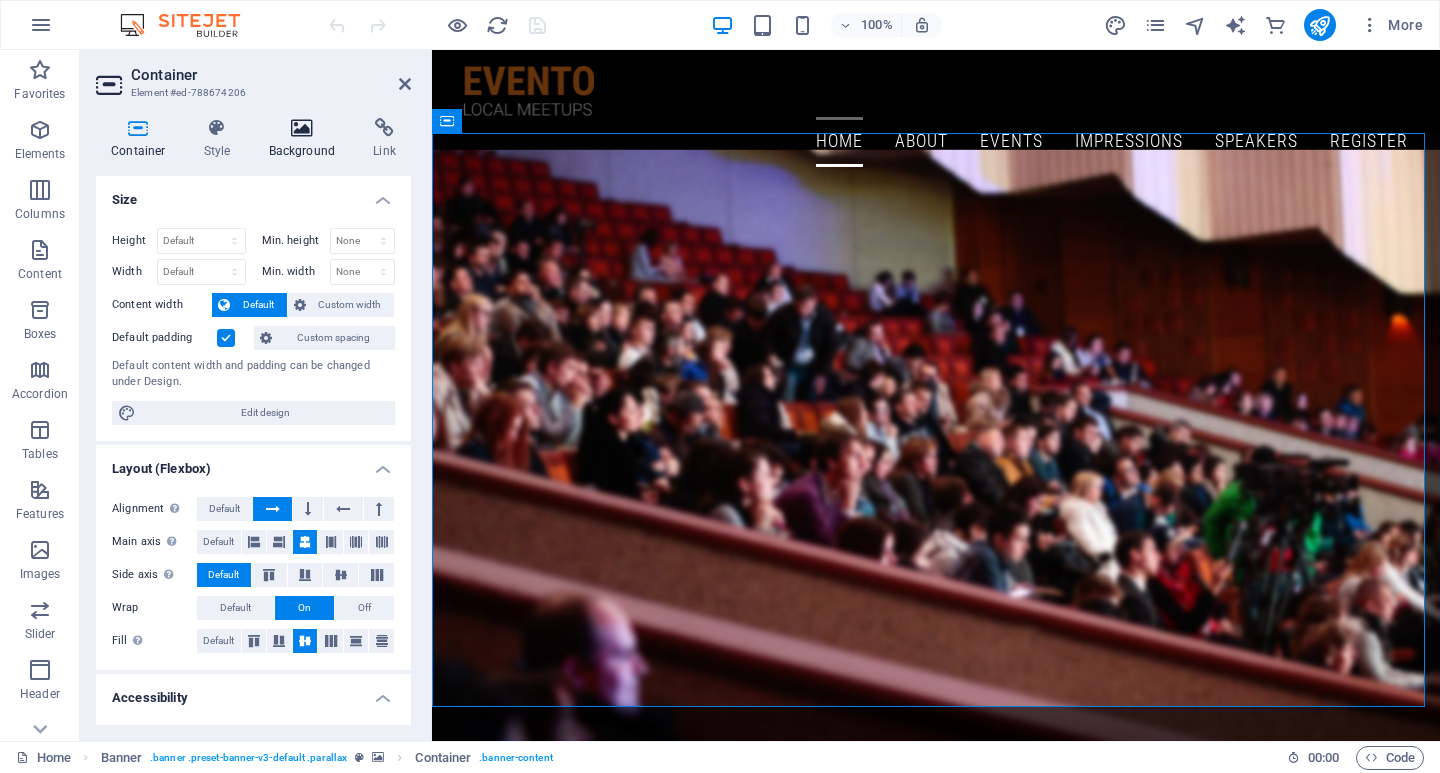 click at bounding box center [302, 128] 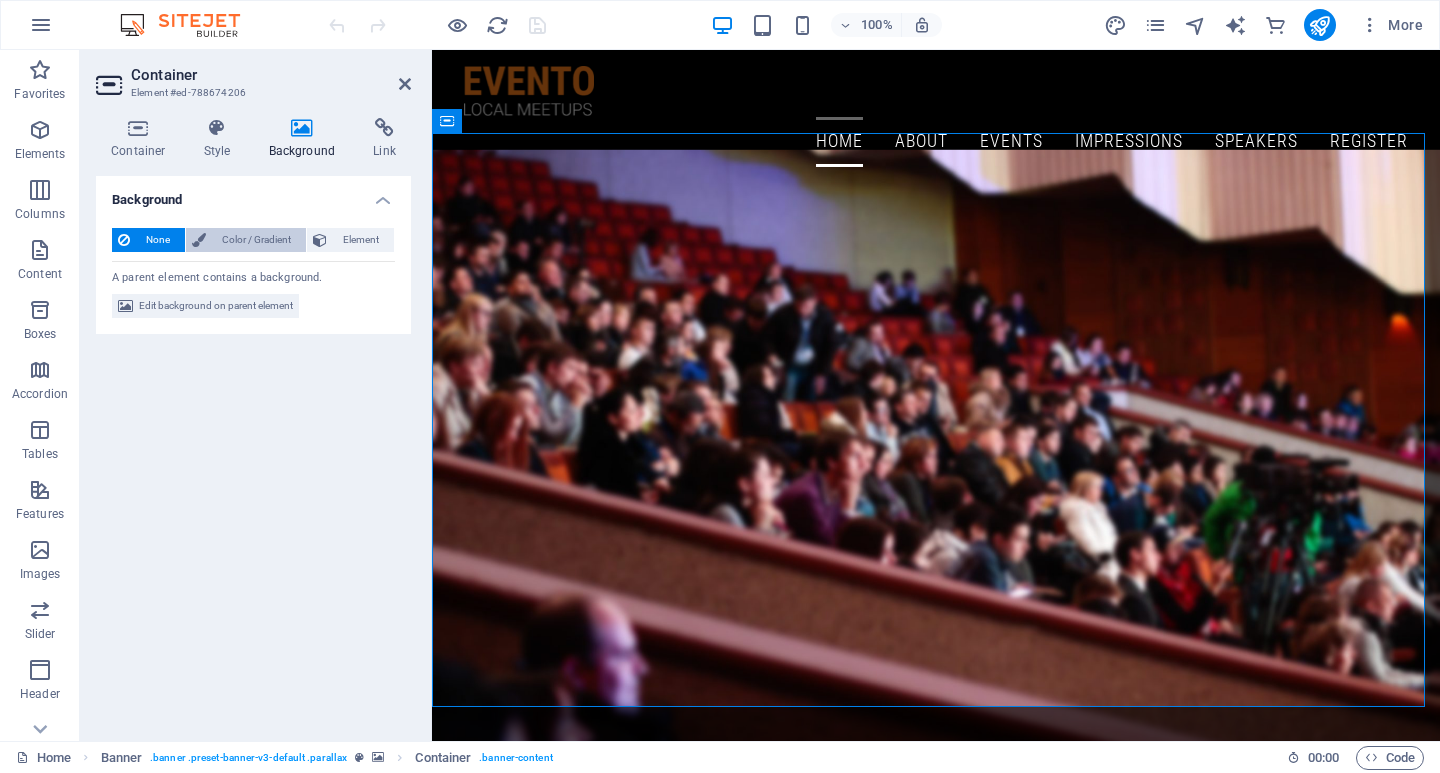 click on "Color / Gradient" at bounding box center [256, 240] 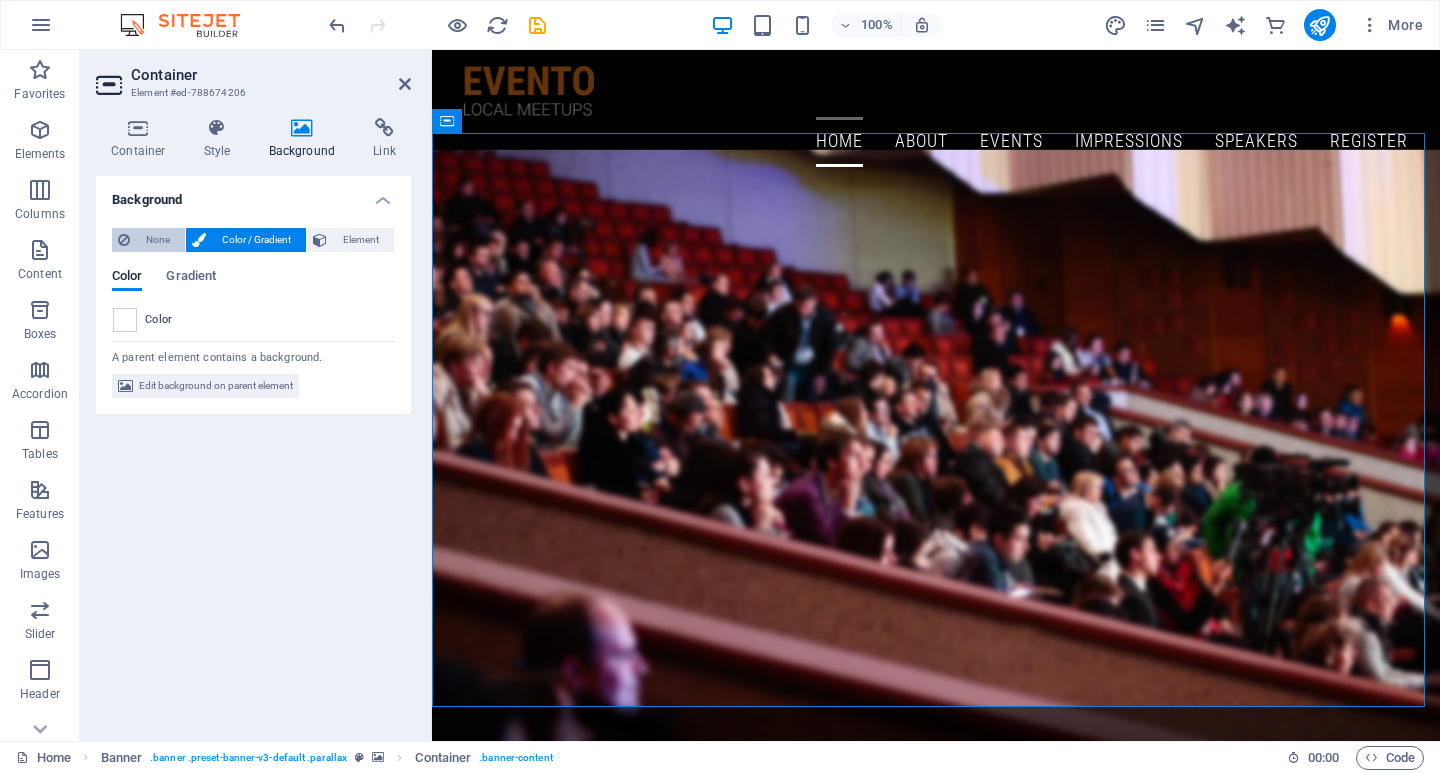 click on "None" at bounding box center (157, 240) 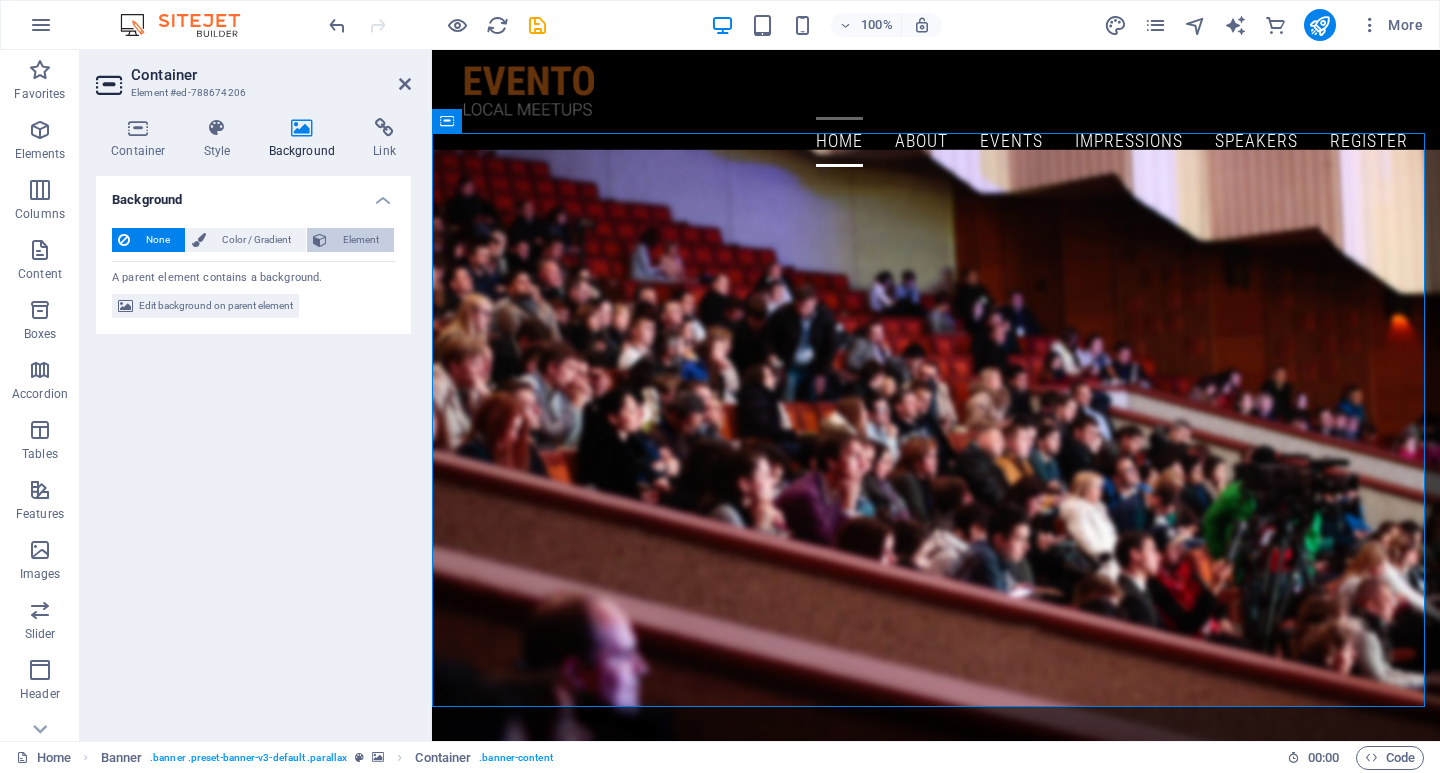 click on "Element" at bounding box center [360, 240] 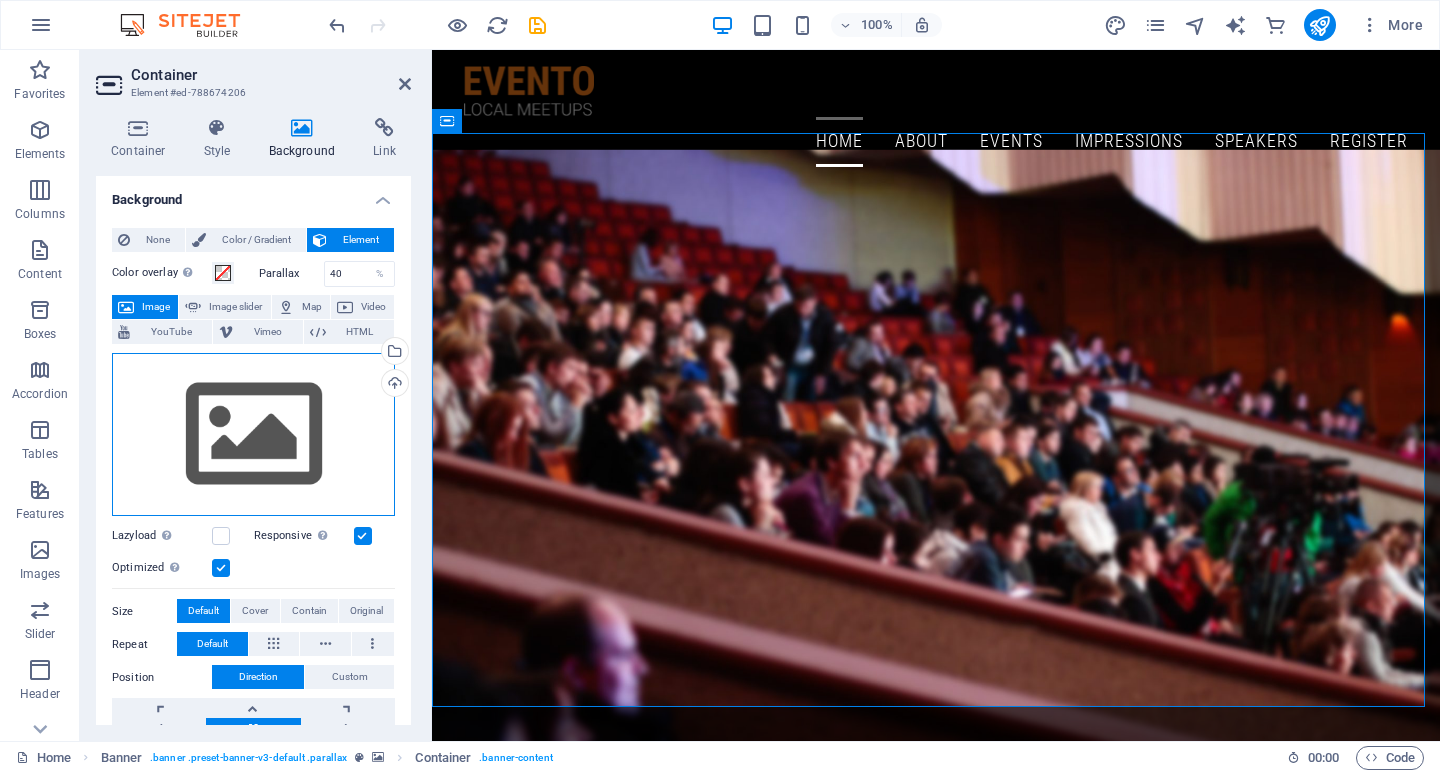 click on "Drag files here, click to choose files or select files from Files or our free stock photos & videos" at bounding box center (253, 435) 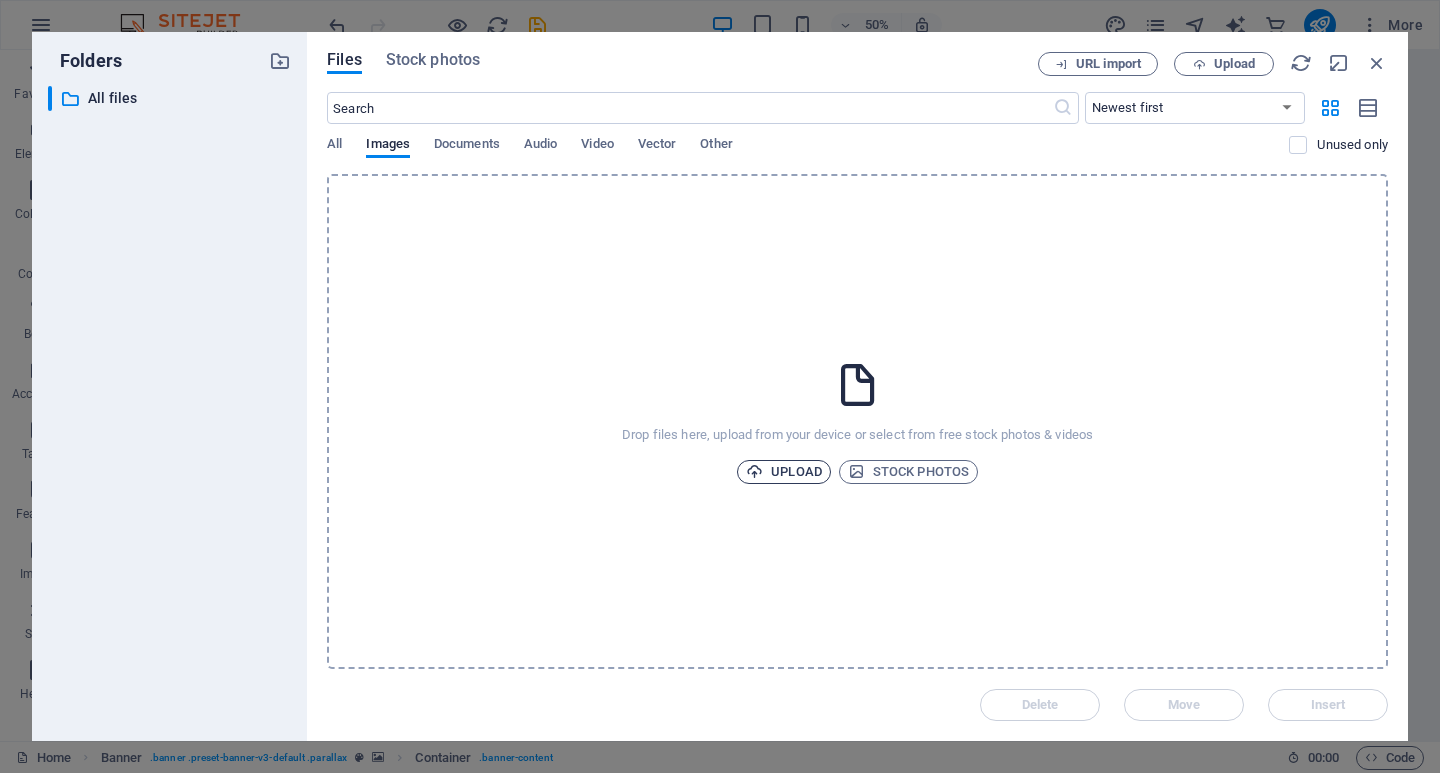 click on "Upload" at bounding box center (784, 472) 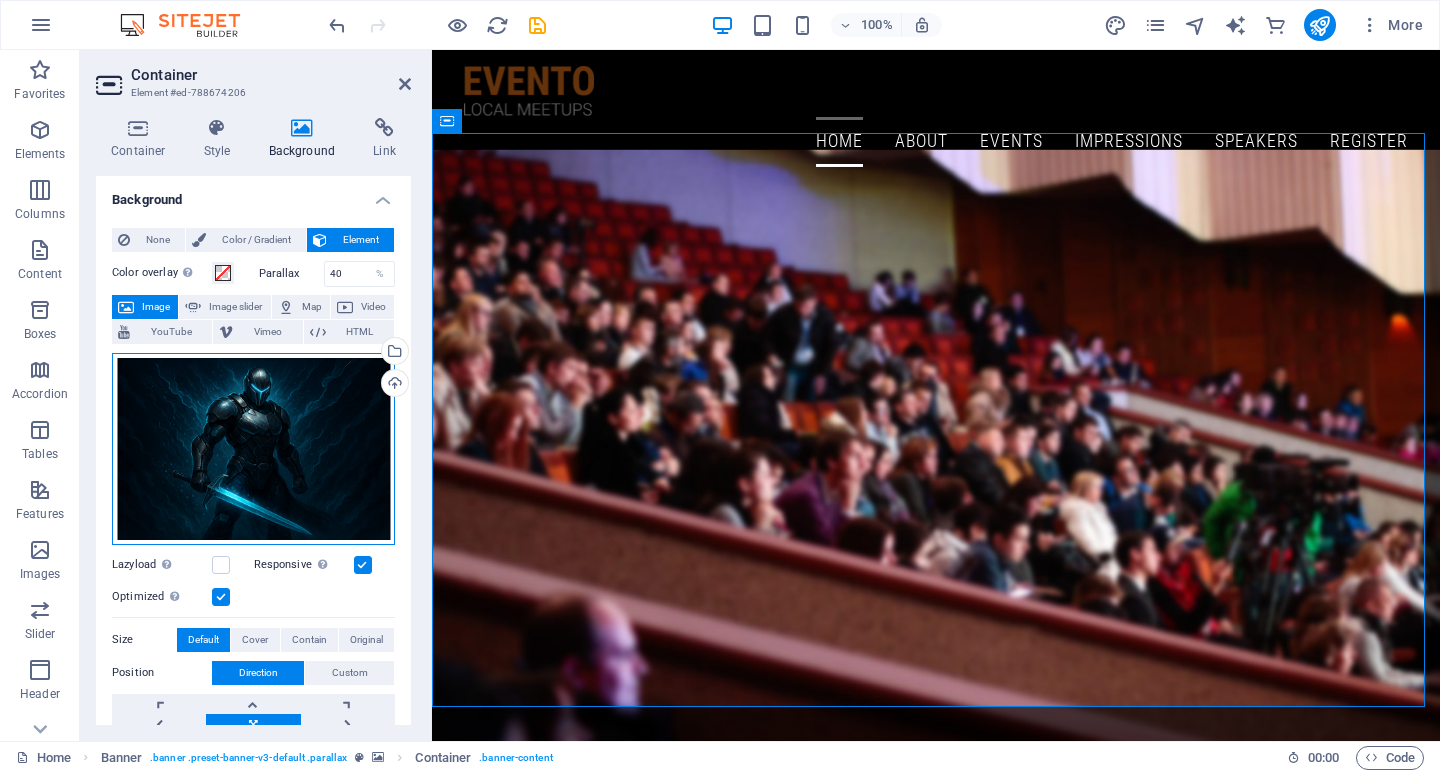 click on "Drag files here, click to choose files or select files from Files or our free stock photos & videos" at bounding box center (253, 449) 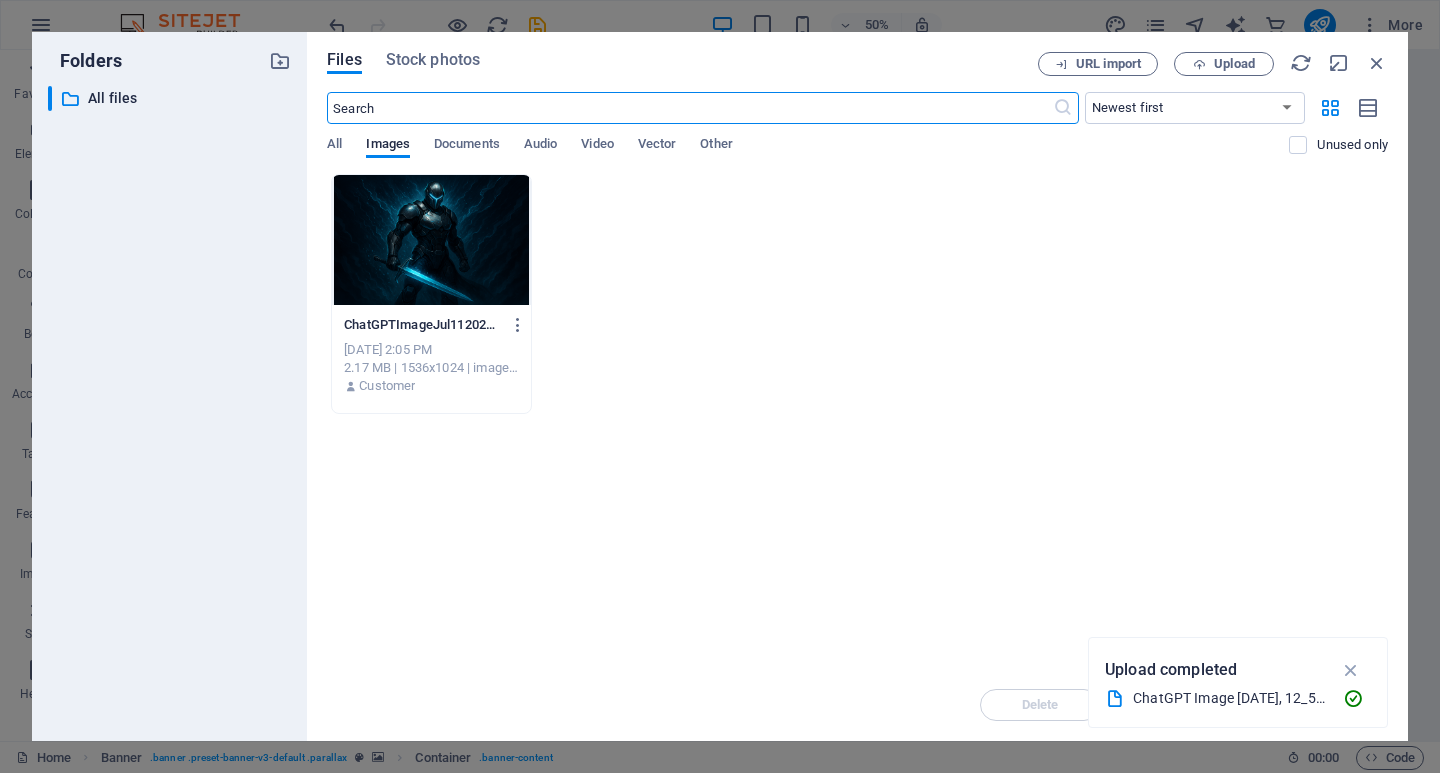 click at bounding box center [431, 240] 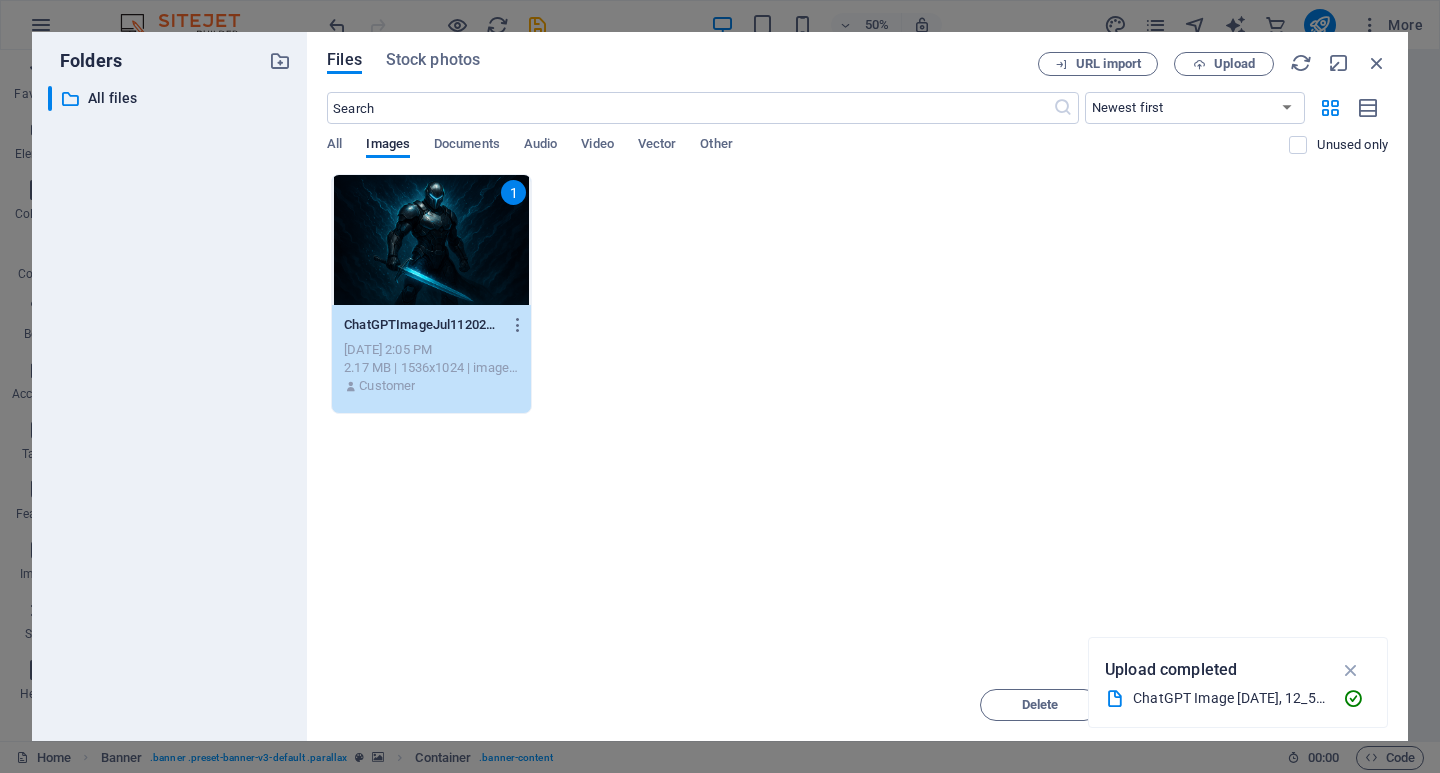 click on "Drop files here to upload them instantly 1 ChatGPTImageJul11202512_59_48AM-ONwC8rejeYa1tjdJ070_vQ.png ChatGPTImageJul11202512_59_48AM-ONwC8rejeYa1tjdJ070_vQ.png Jul 14, 2025 2:05 PM 2.17 MB | 1536x1024 | image/png Customer" at bounding box center (857, 421) 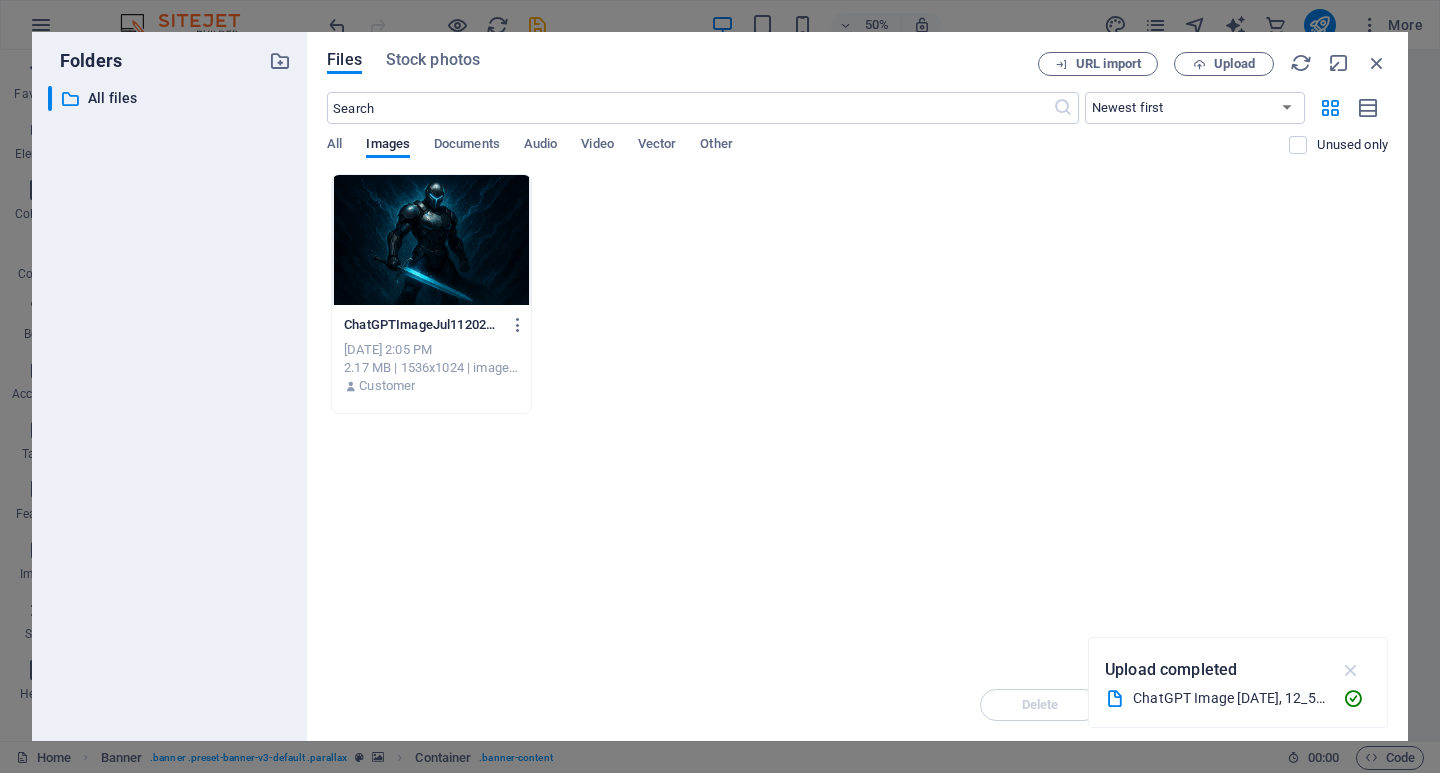 click at bounding box center [1351, 670] 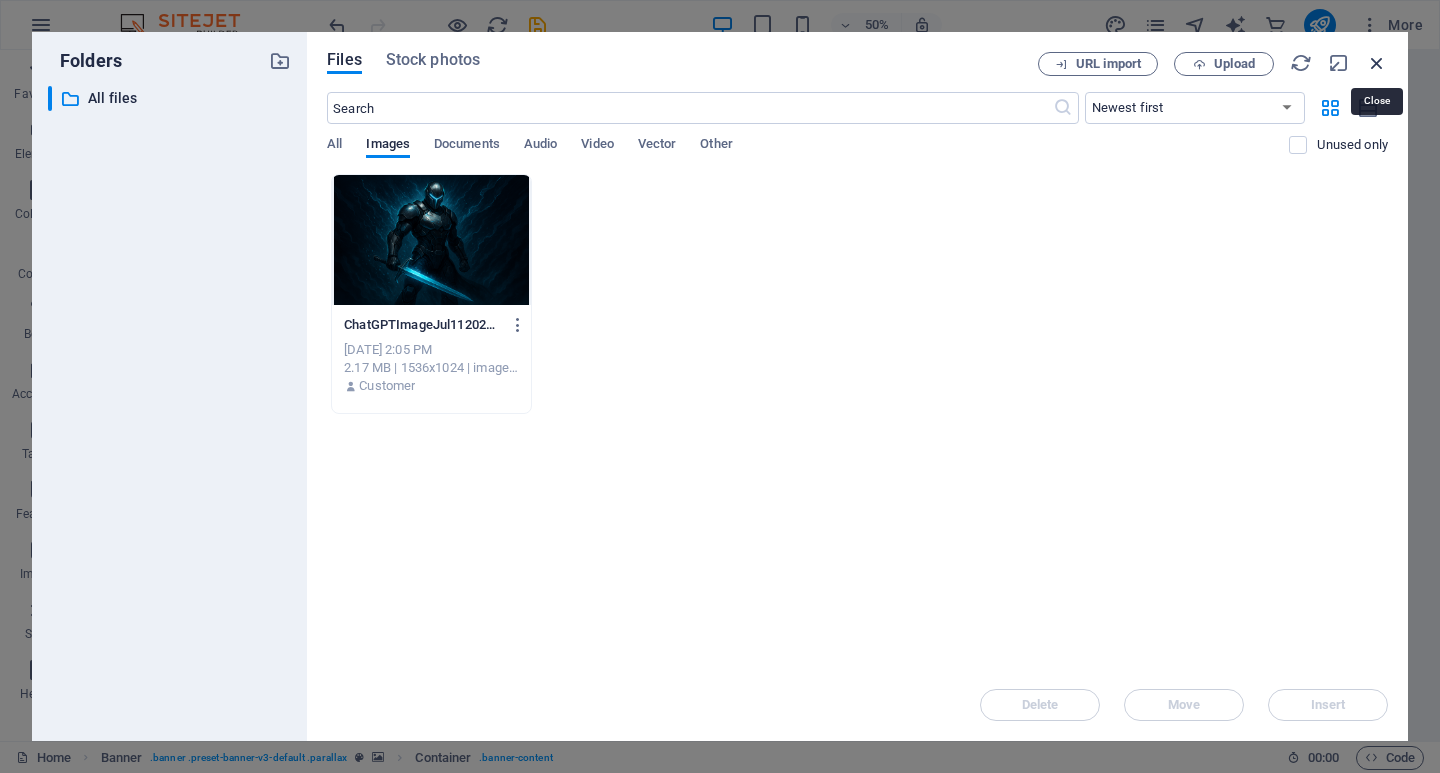 drag, startPoint x: 1374, startPoint y: 66, endPoint x: 945, endPoint y: 24, distance: 431.05106 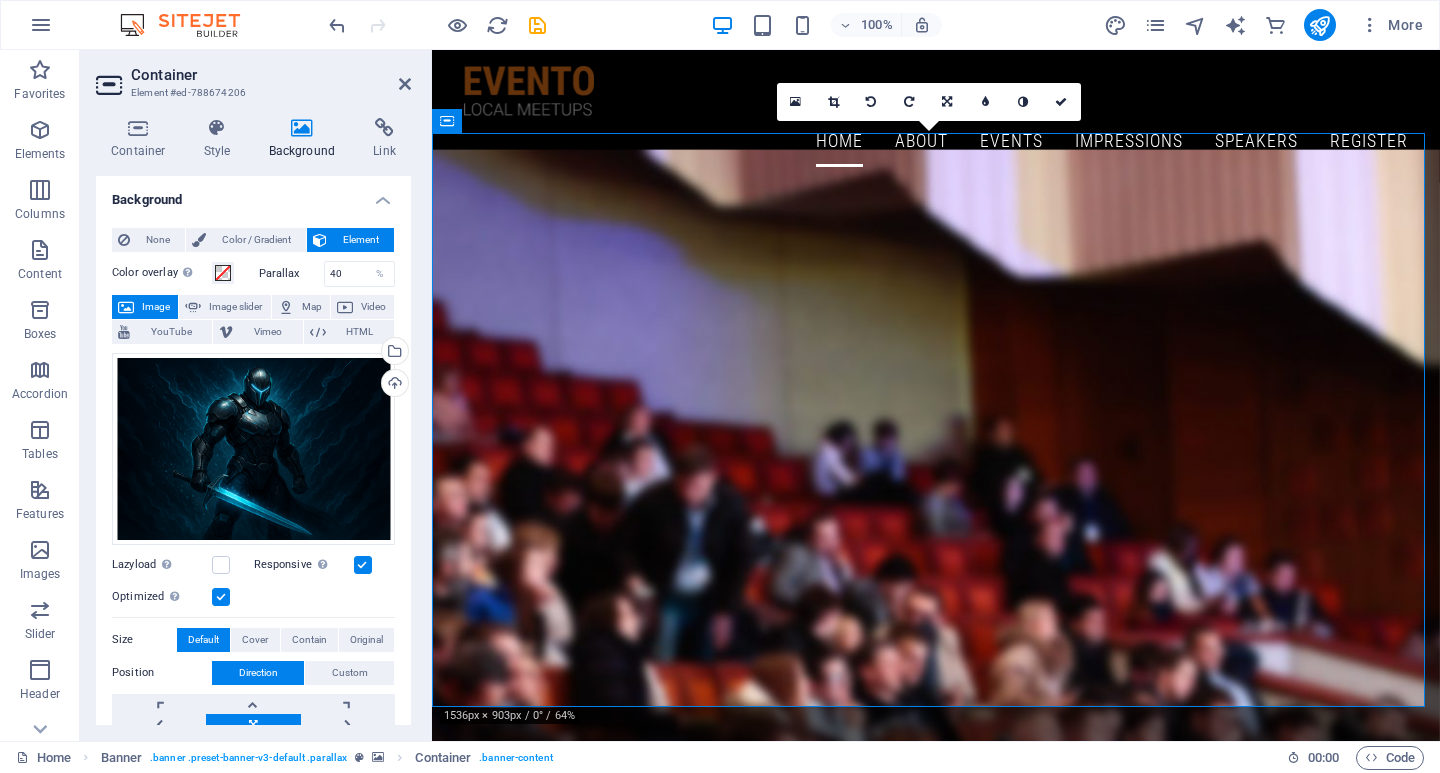 click at bounding box center (936, 2011) 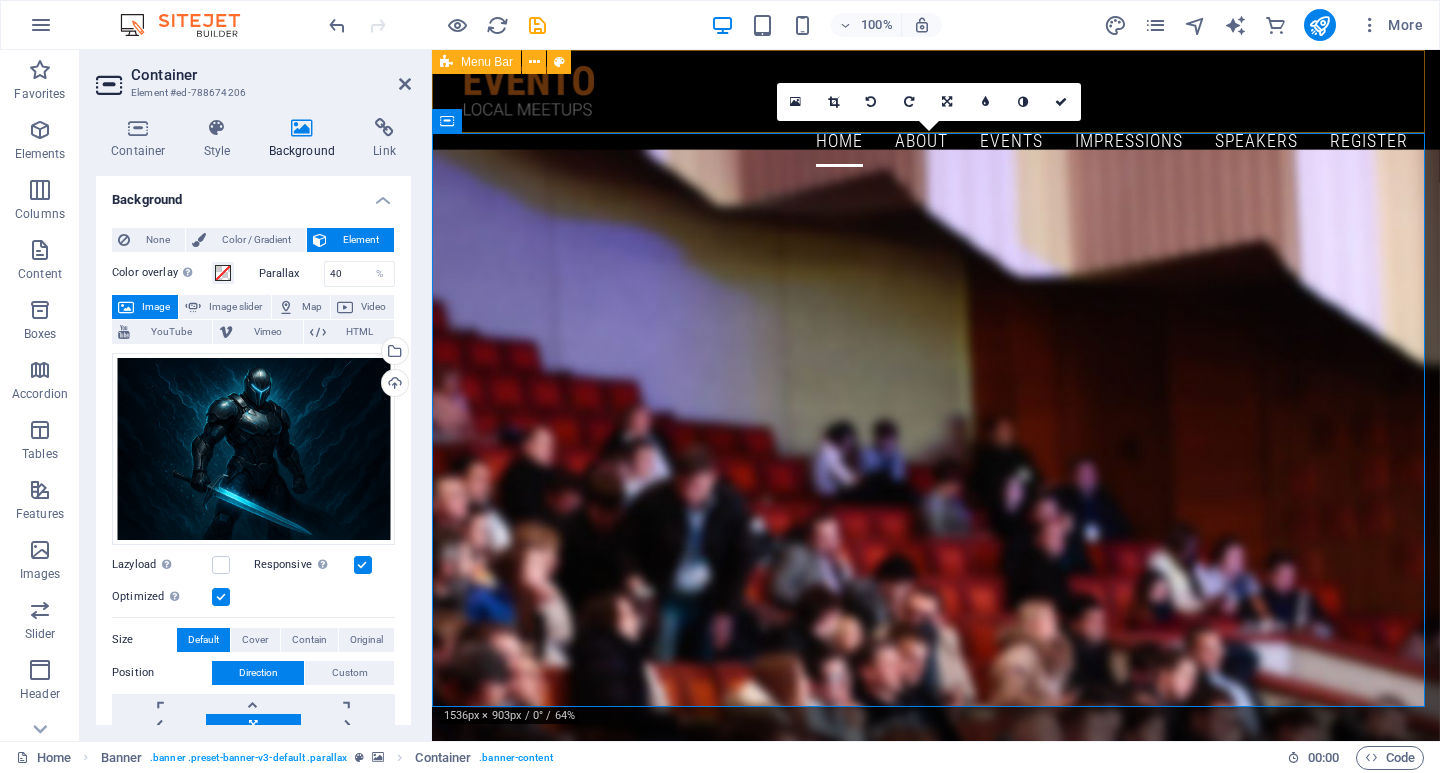 click on "Home About Events Impressions Speakers Register" at bounding box center [936, 116] 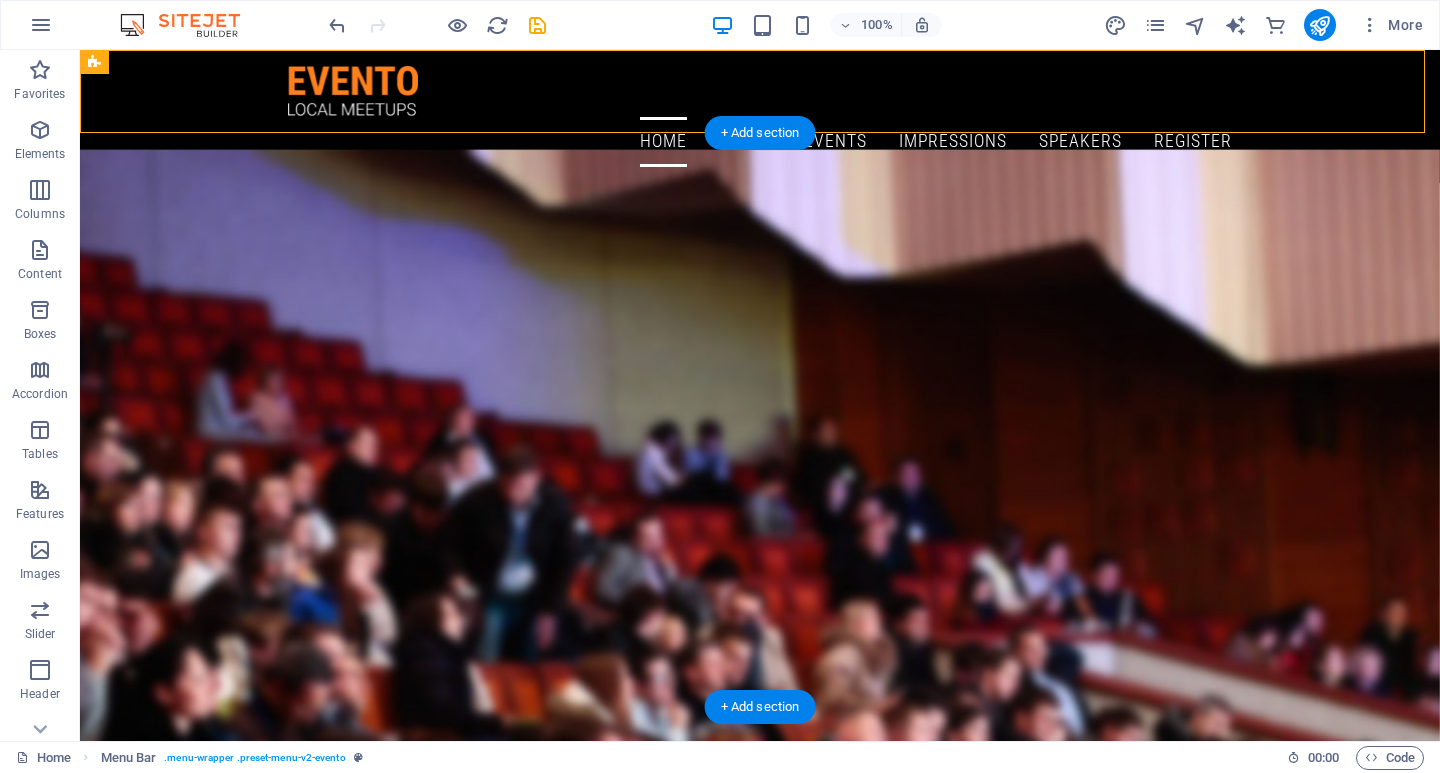 click at bounding box center (760, 2011) 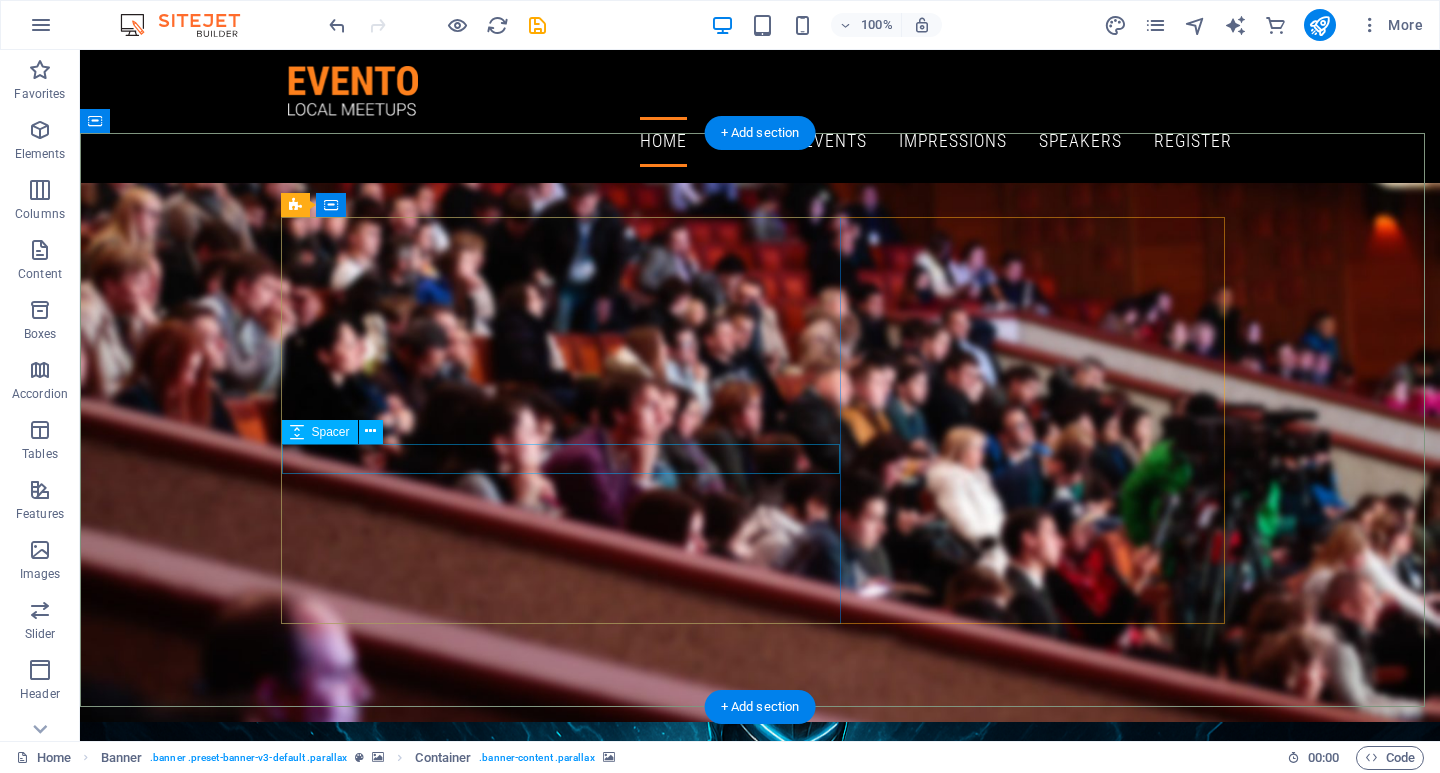 scroll, scrollTop: 0, scrollLeft: 0, axis: both 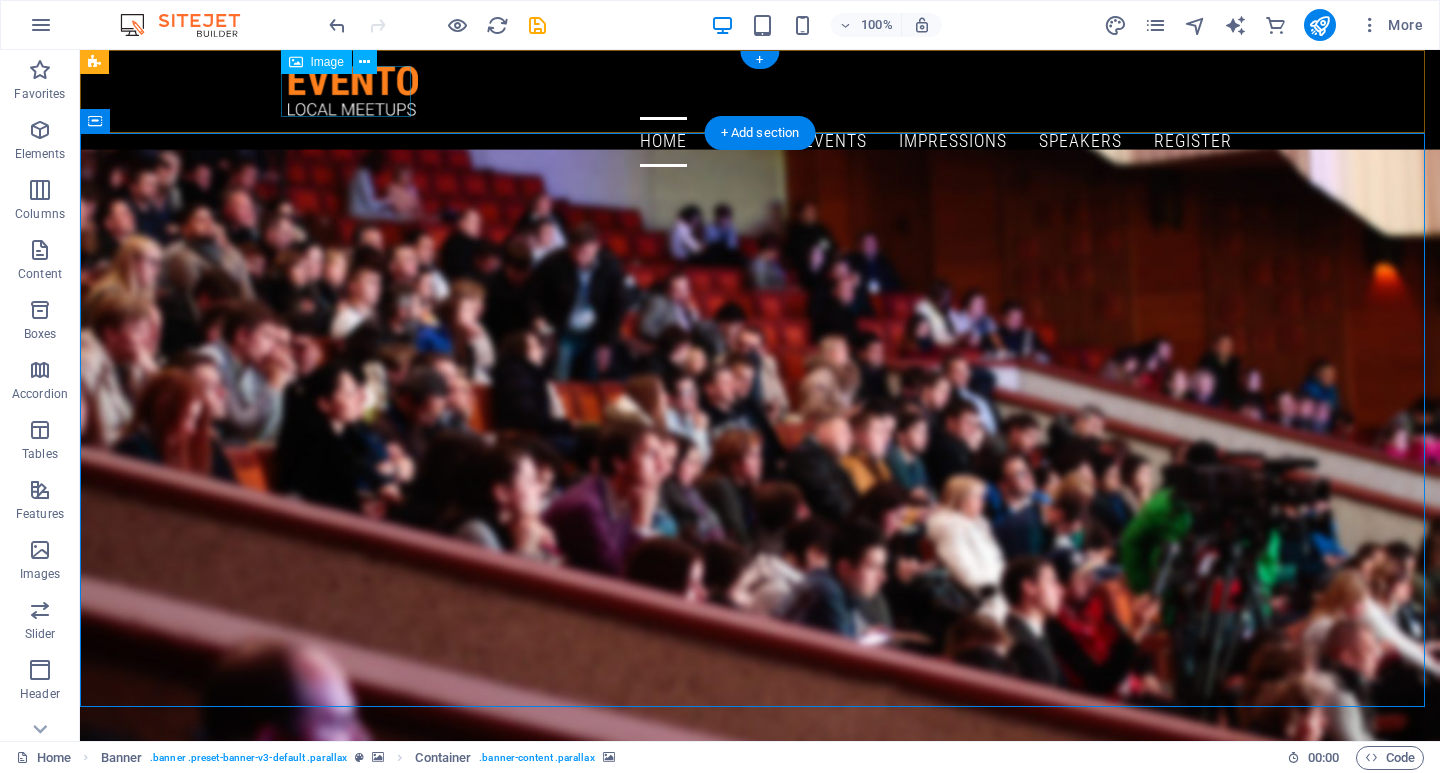 click at bounding box center [760, 91] 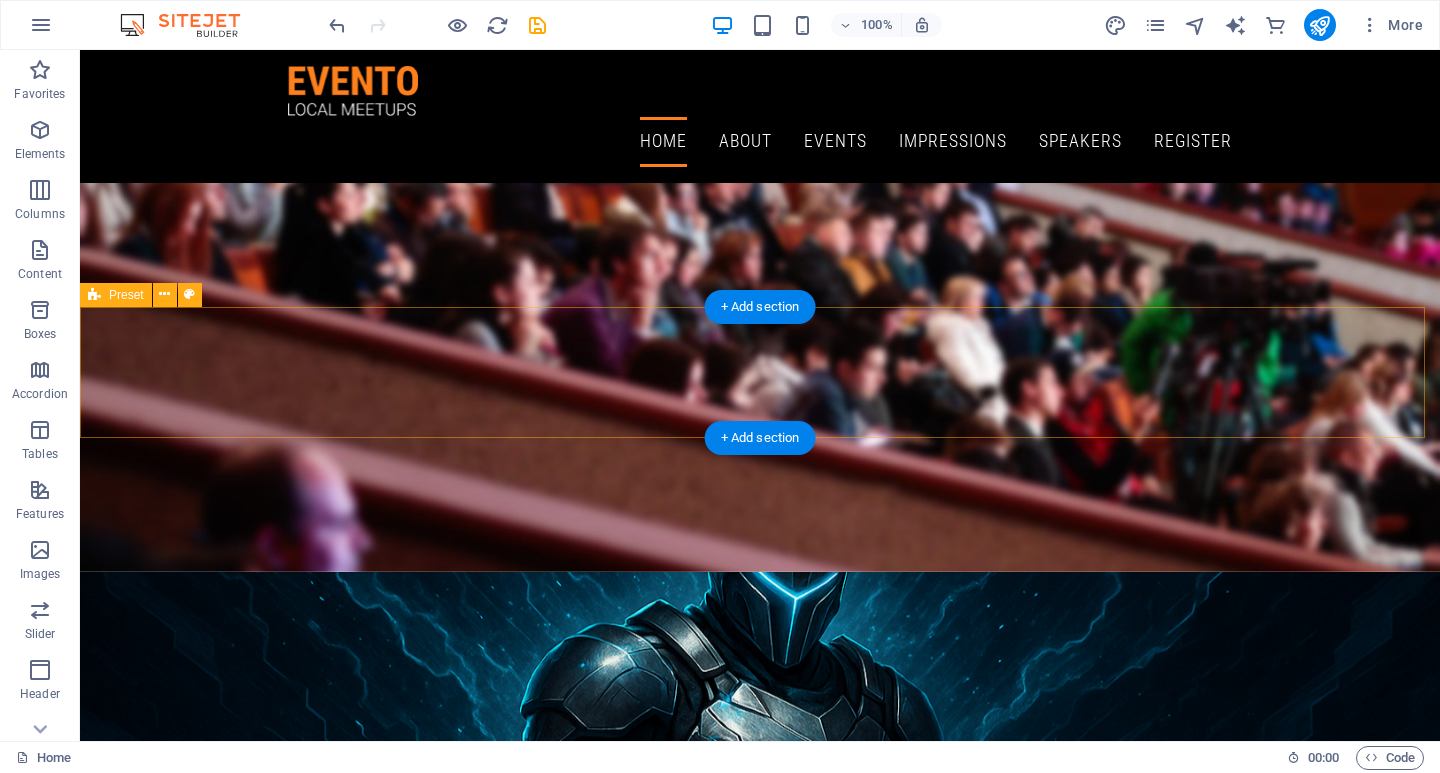 scroll, scrollTop: 0, scrollLeft: 0, axis: both 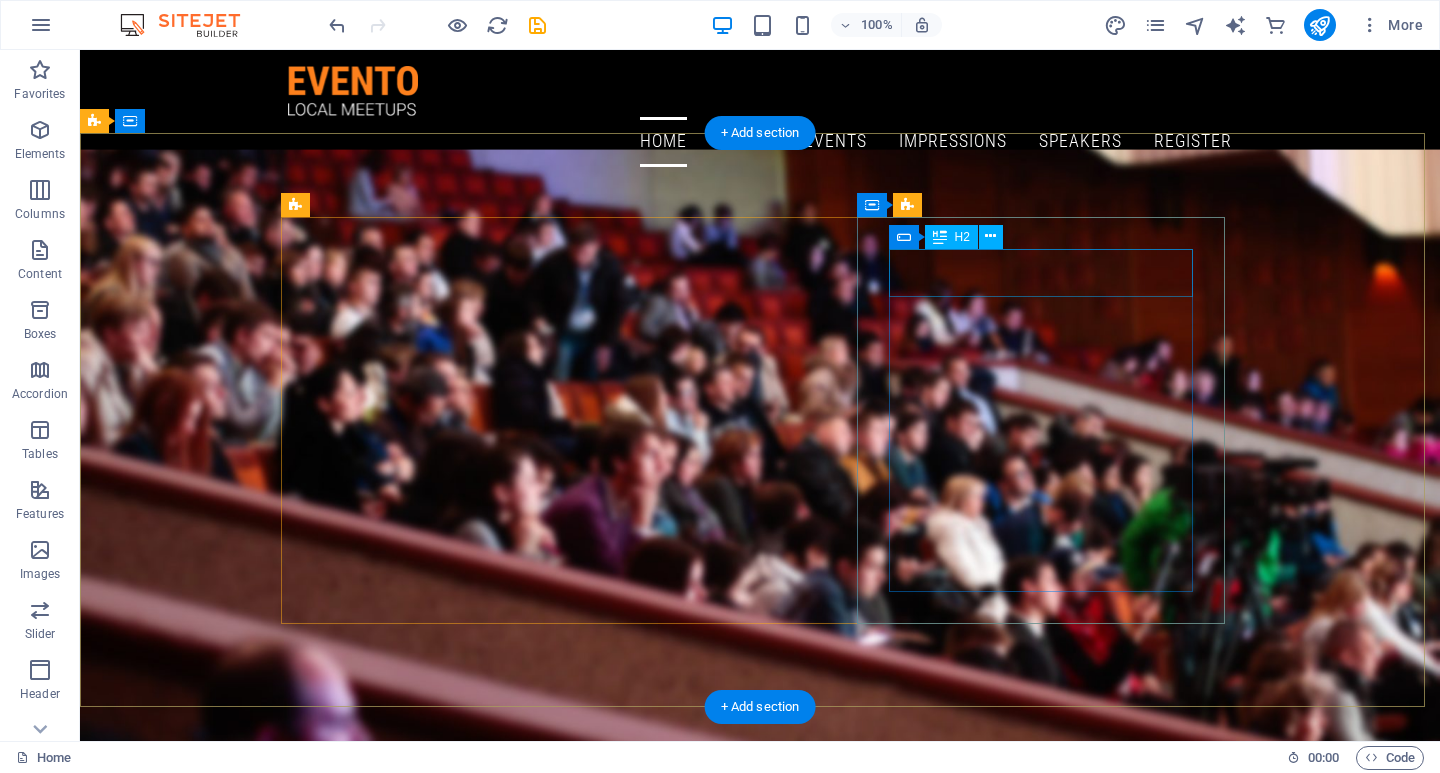 click on "Register Now" at bounding box center [760, 1737] 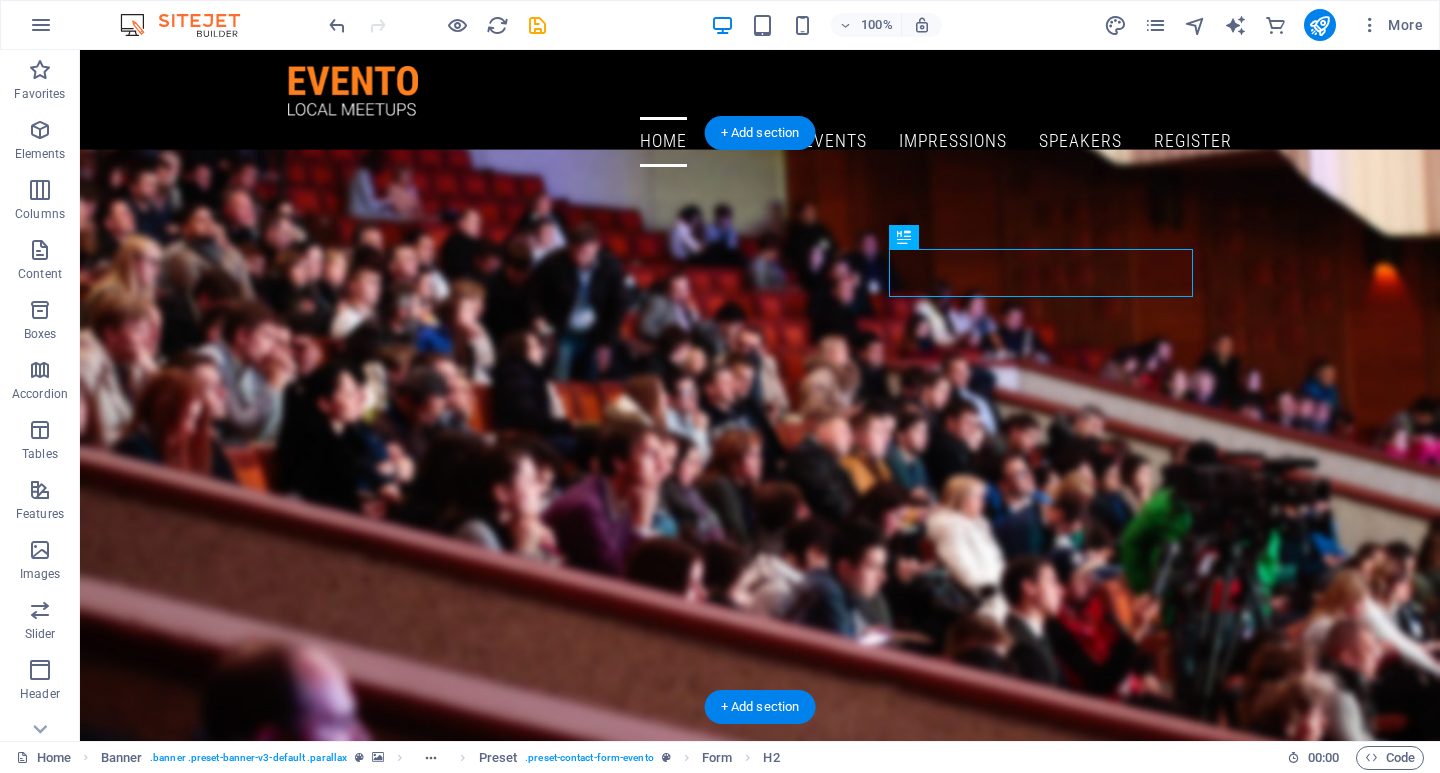drag, startPoint x: 1292, startPoint y: 202, endPoint x: 1293, endPoint y: 221, distance: 19.026299 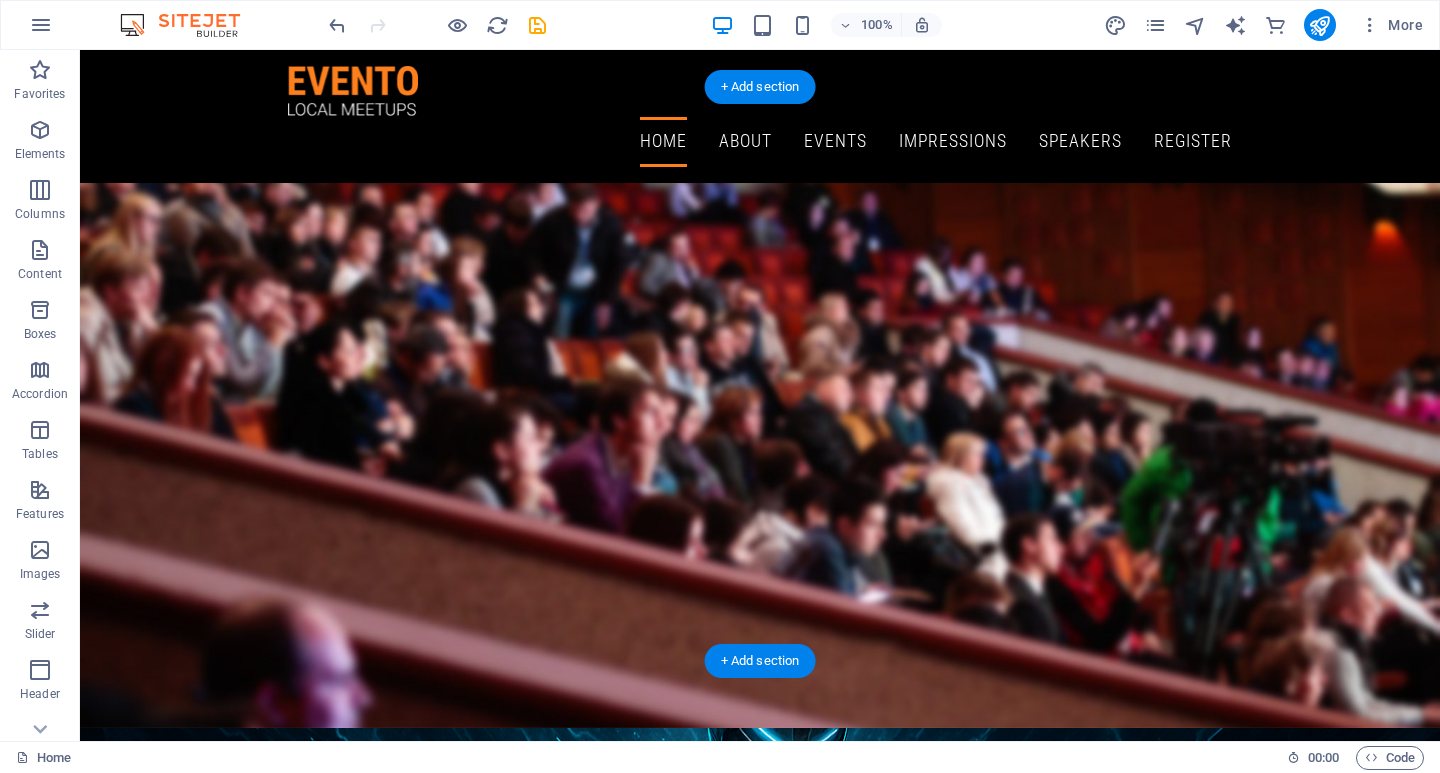 scroll, scrollTop: 0, scrollLeft: 0, axis: both 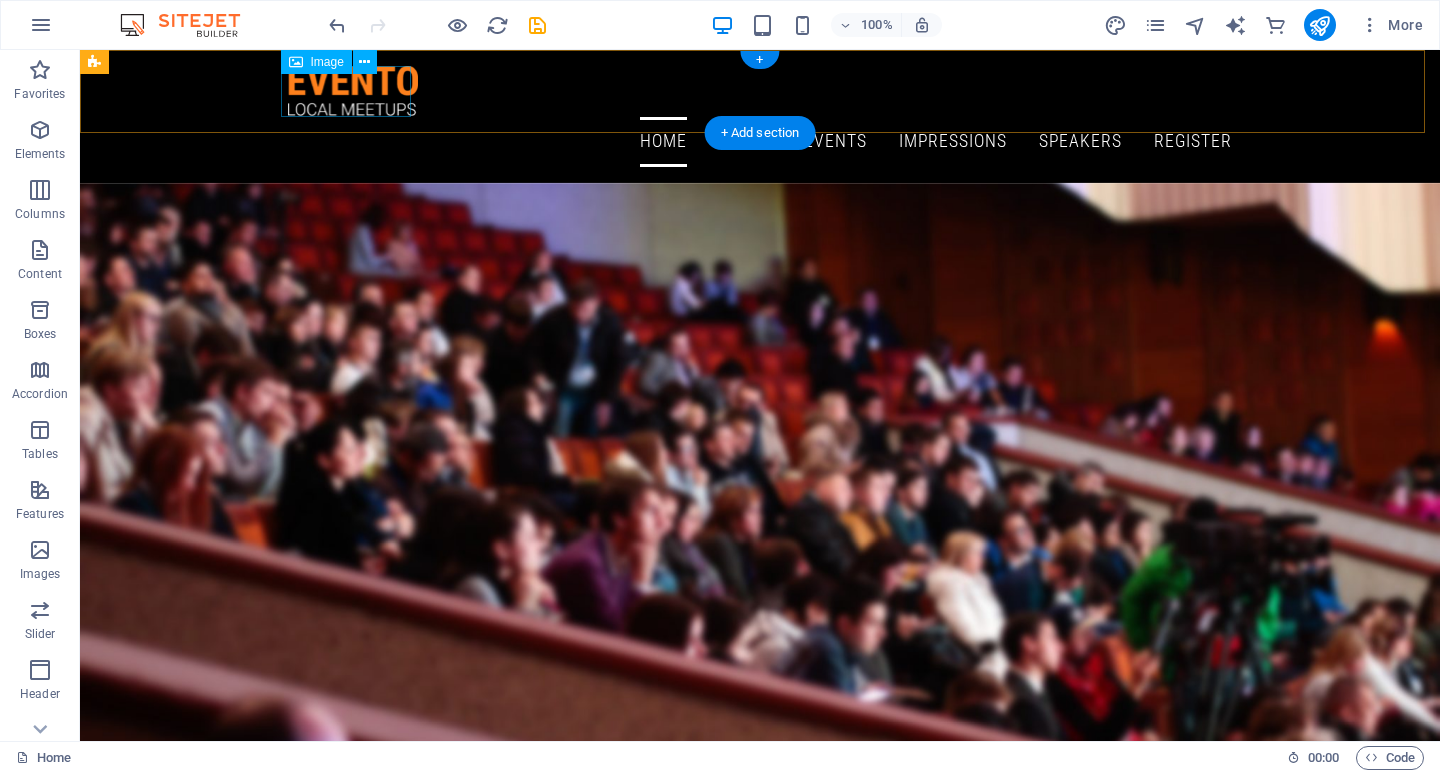 click at bounding box center [760, 91] 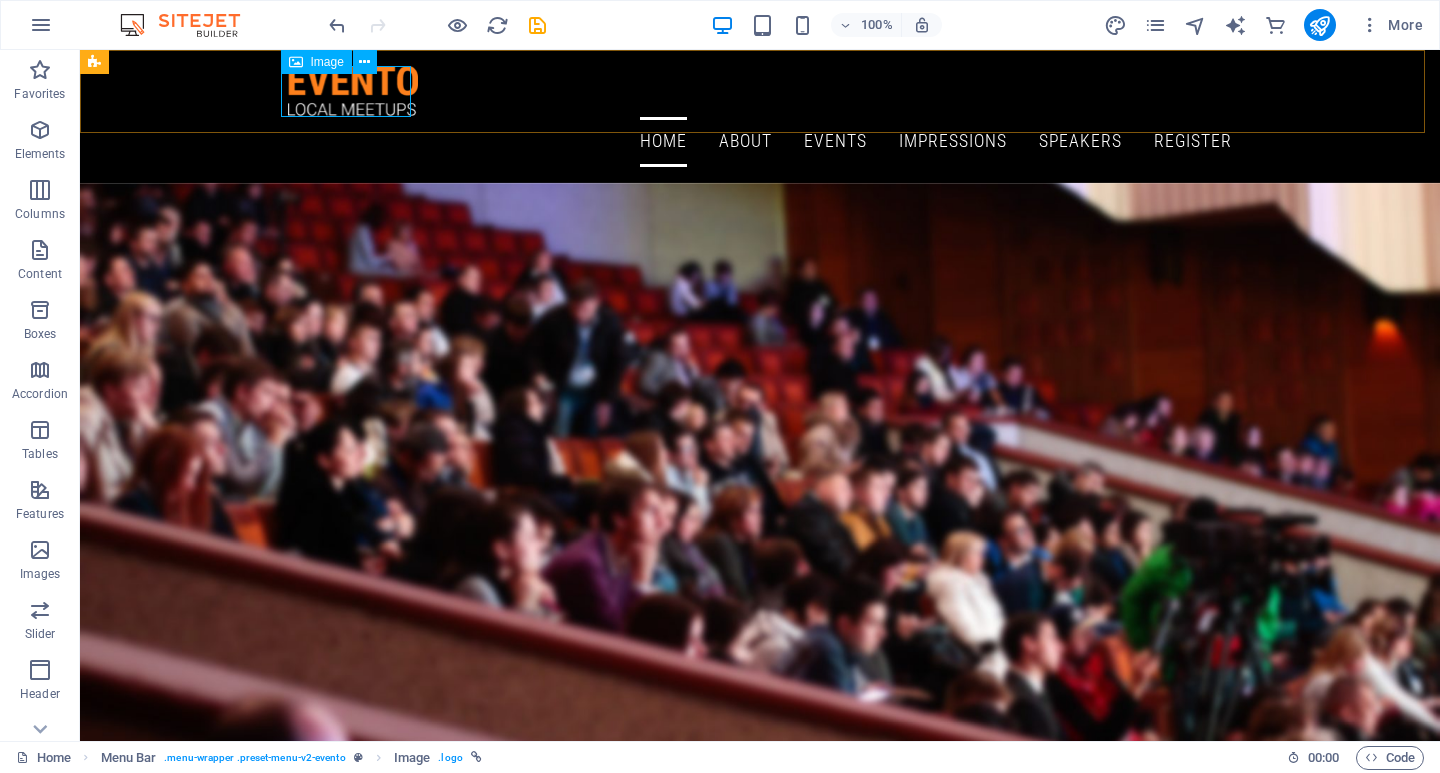 click on "Image" at bounding box center (327, 62) 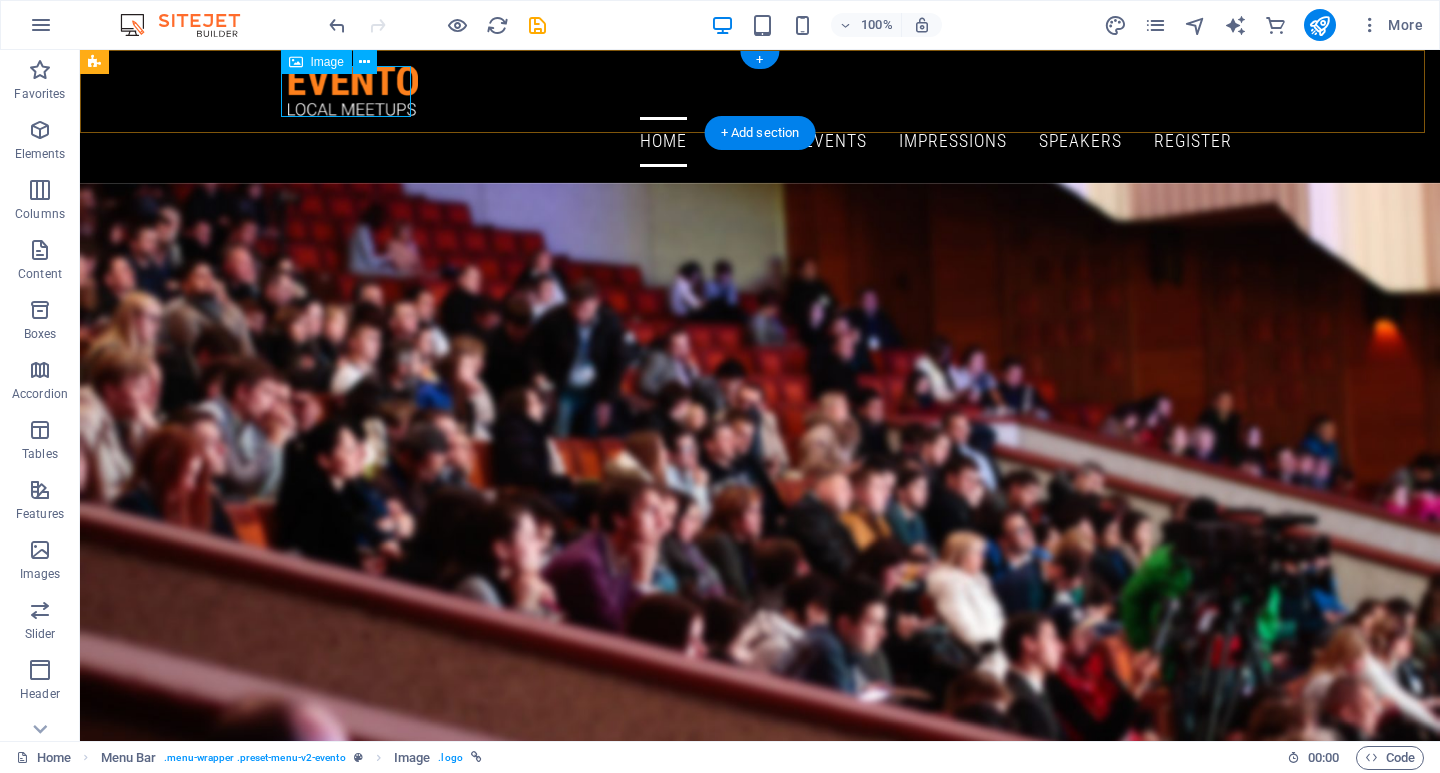 click at bounding box center (760, 91) 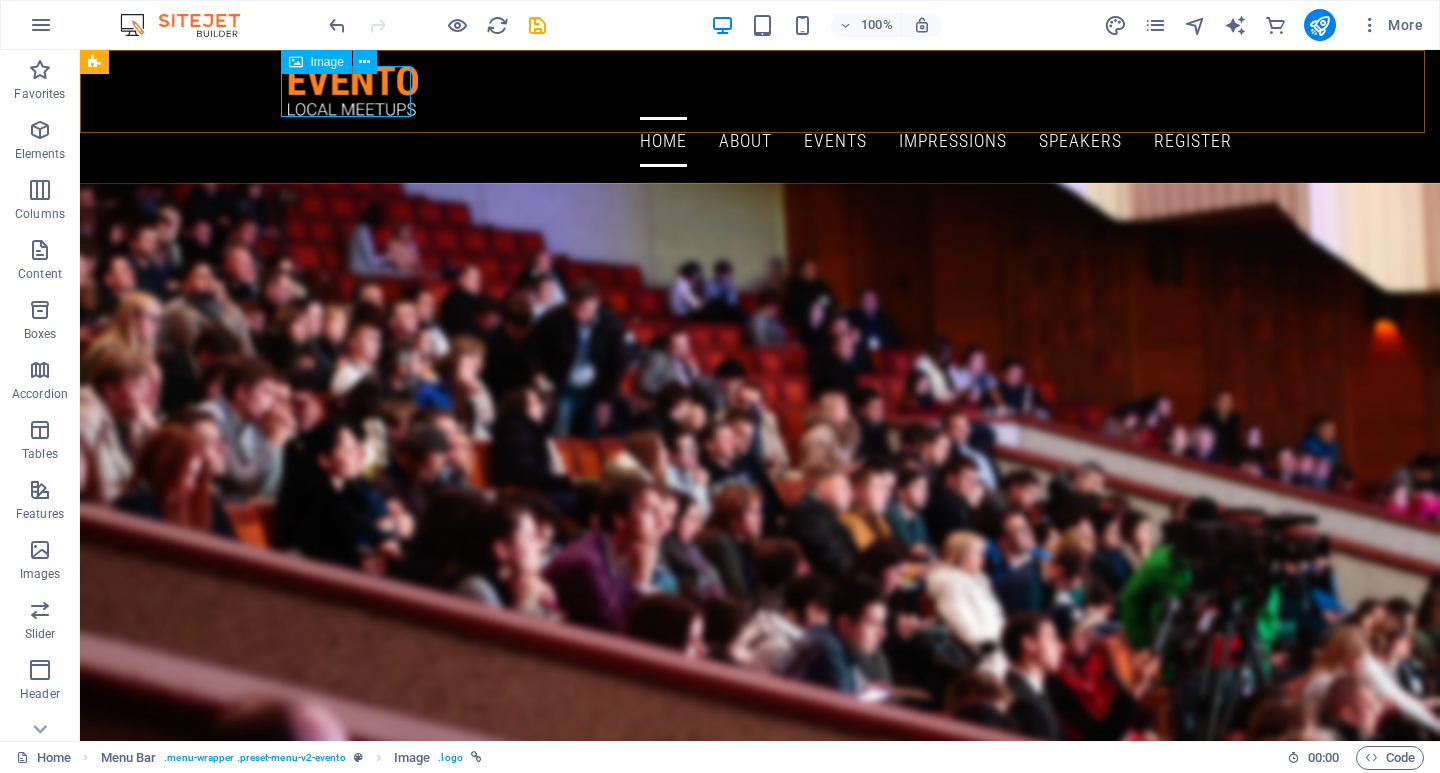 click on "Image" at bounding box center [327, 62] 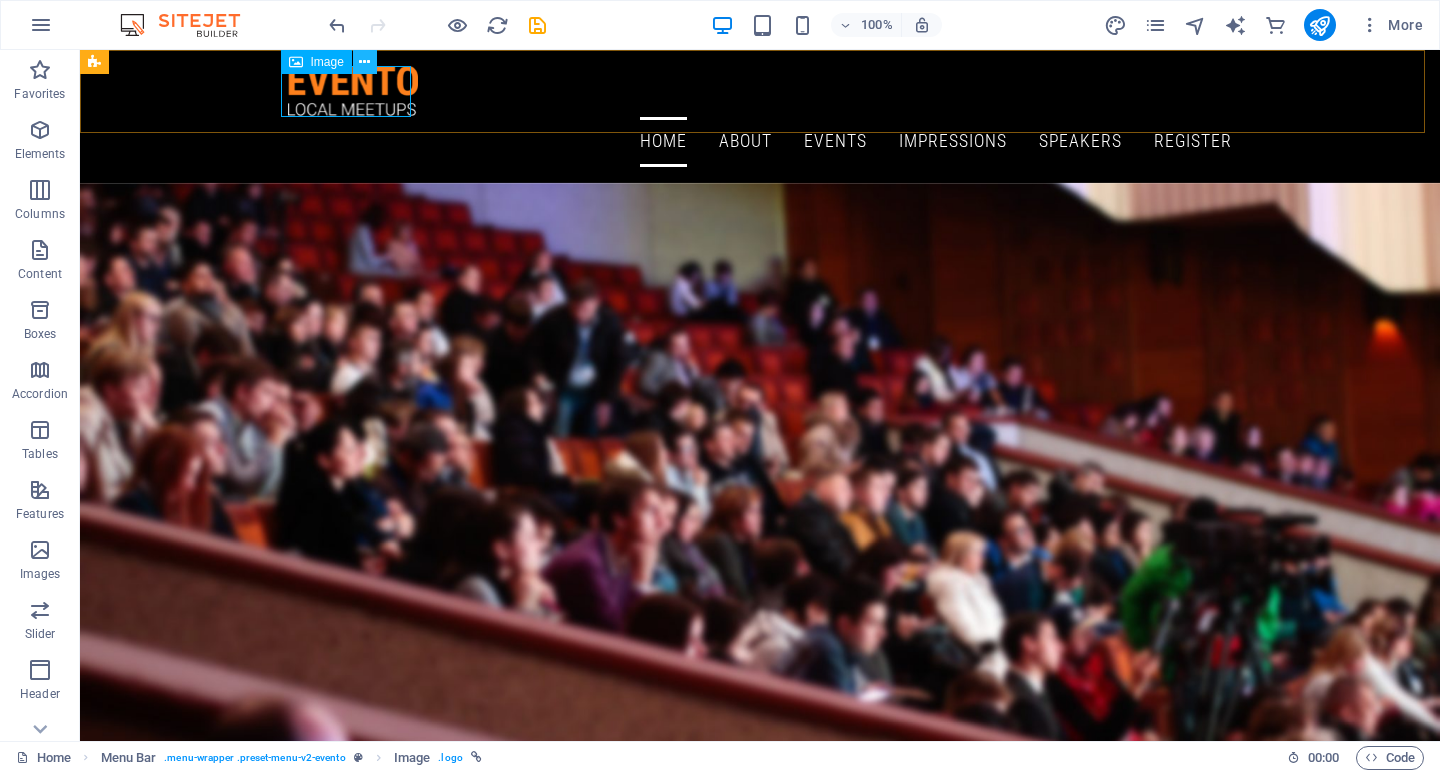 click at bounding box center [364, 62] 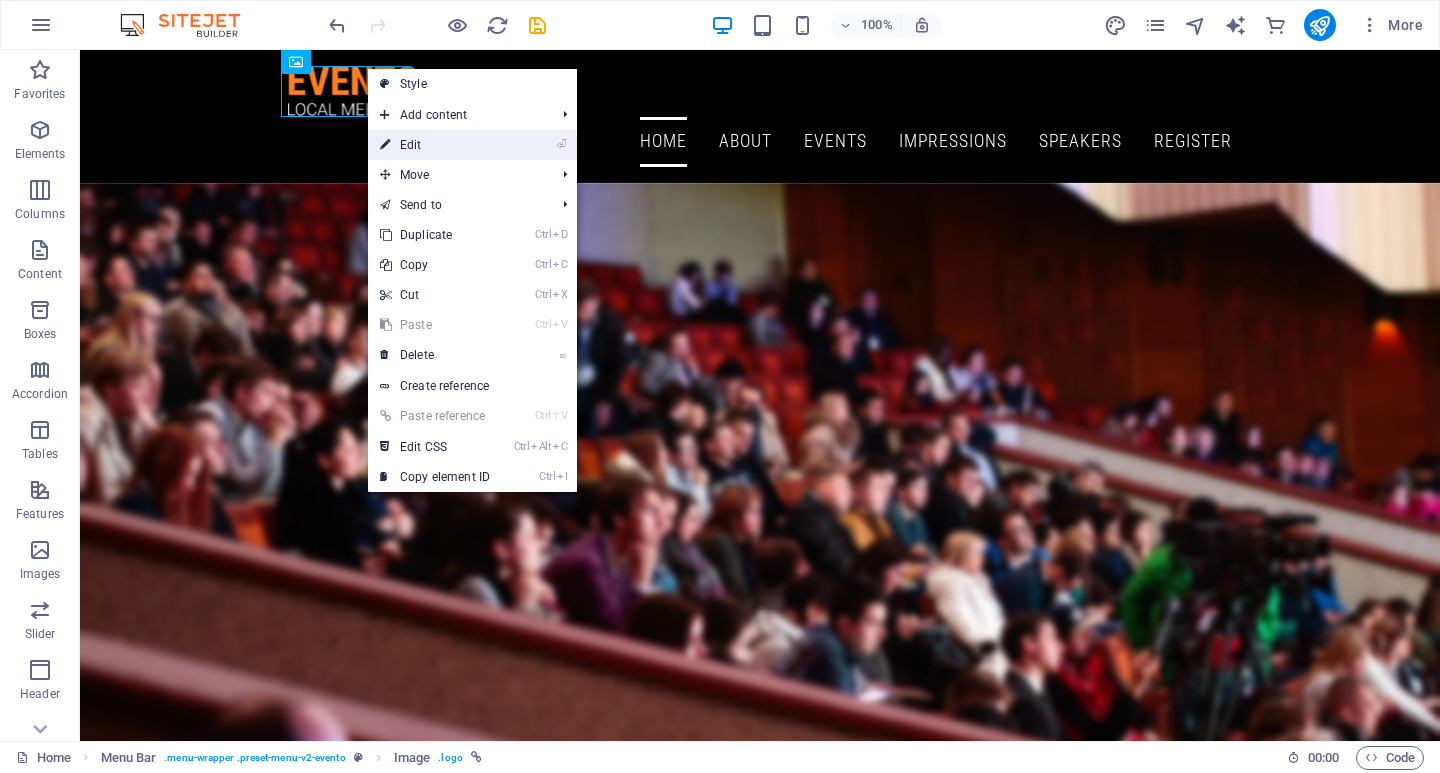 click on "⏎  Edit" at bounding box center [435, 145] 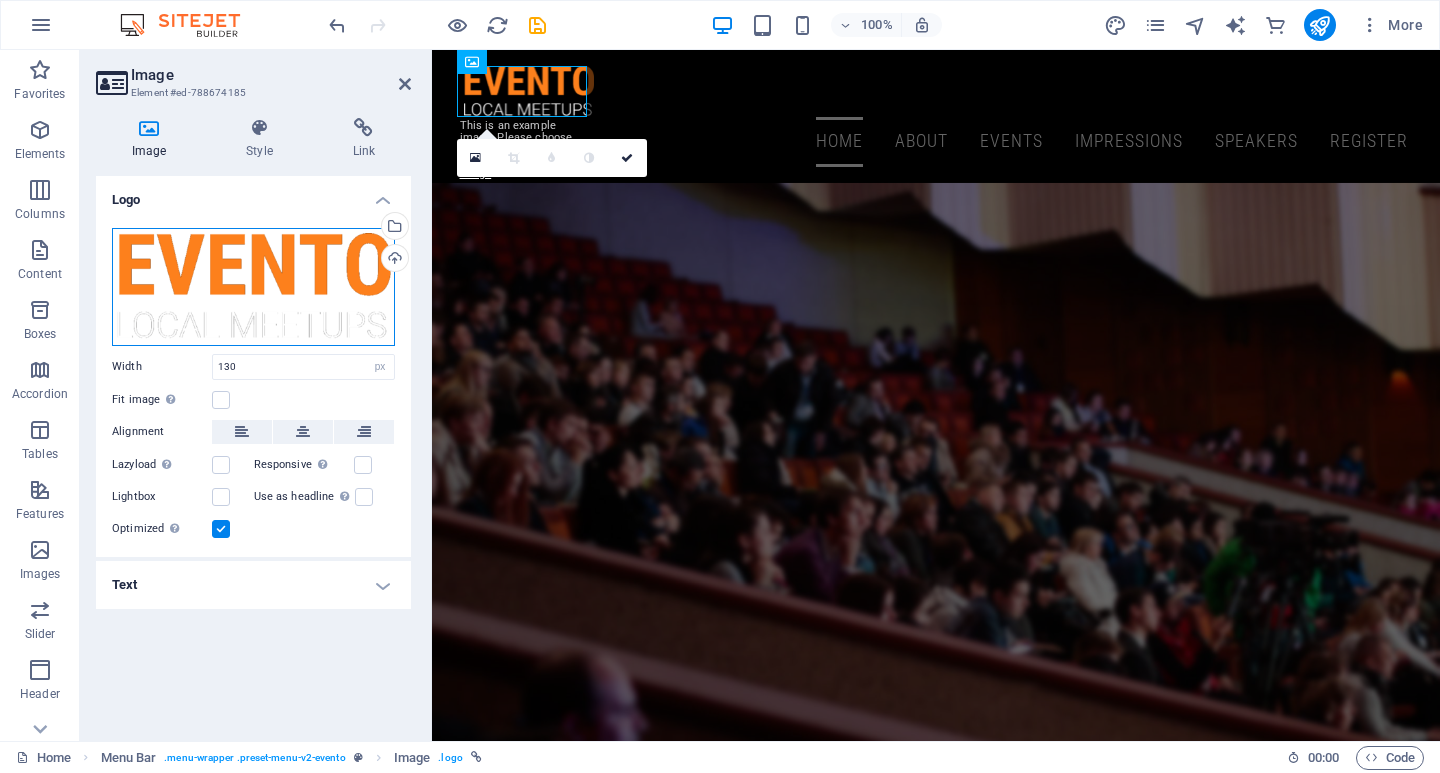 click on "Drag files here, click to choose files or select files from Files or our free stock photos & videos" at bounding box center [253, 287] 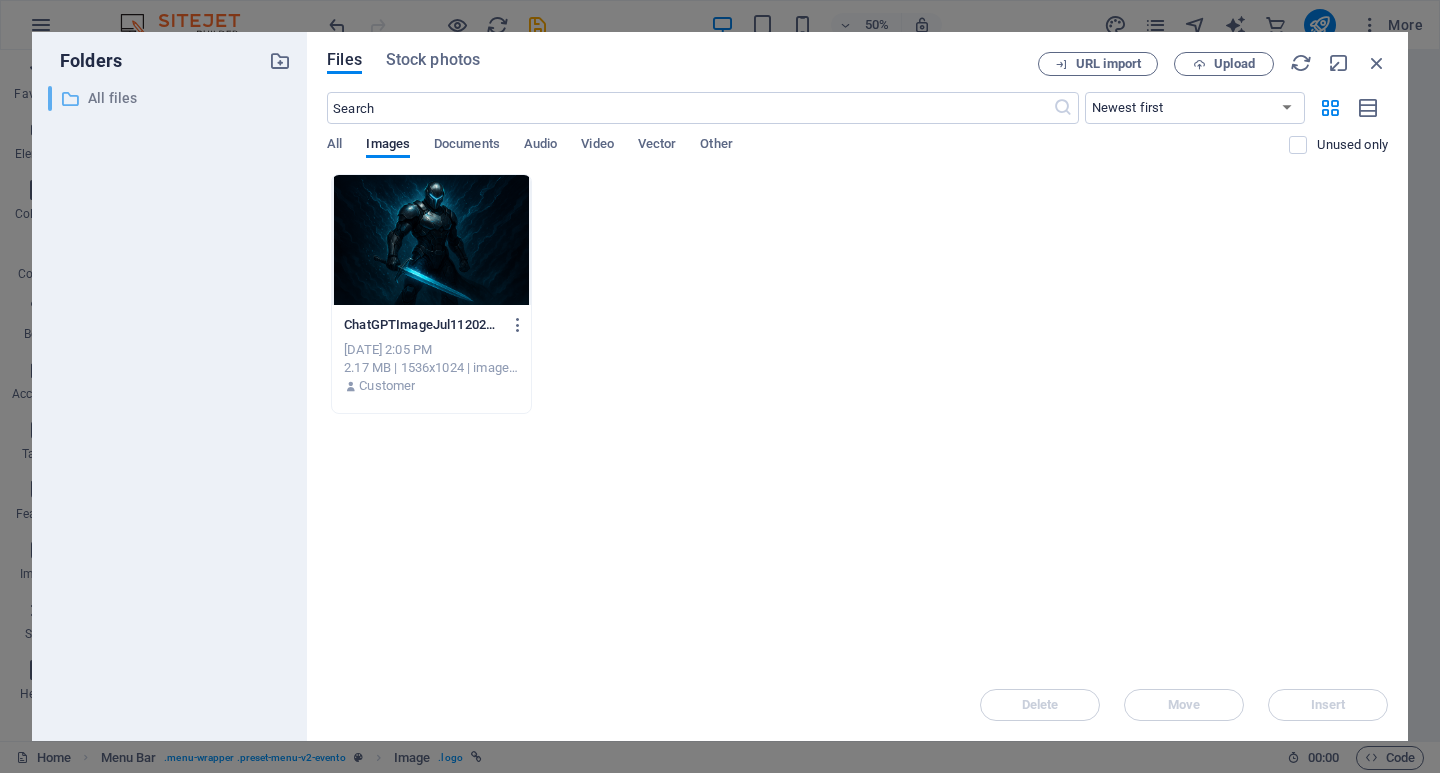 click on "All files" at bounding box center [171, 98] 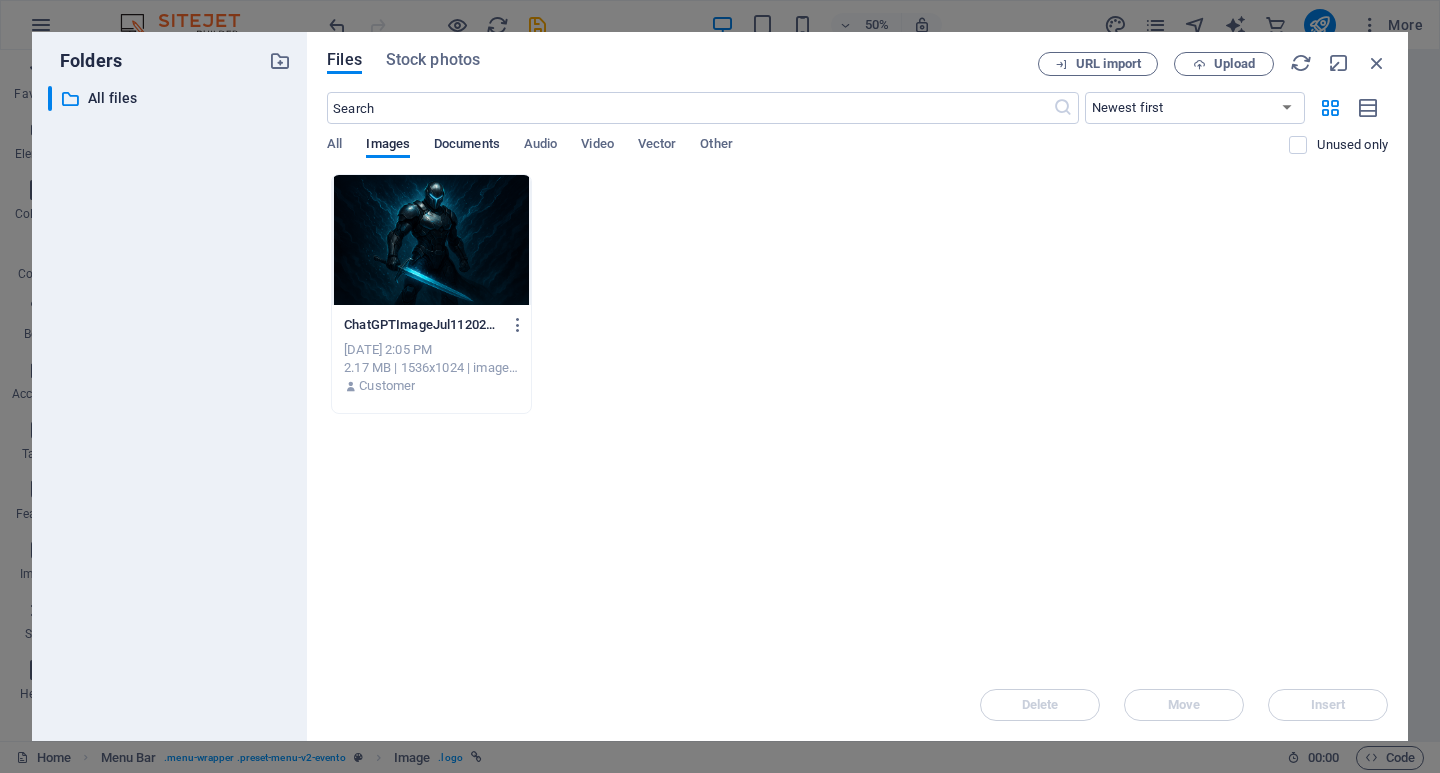 click on "Documents" at bounding box center [467, 146] 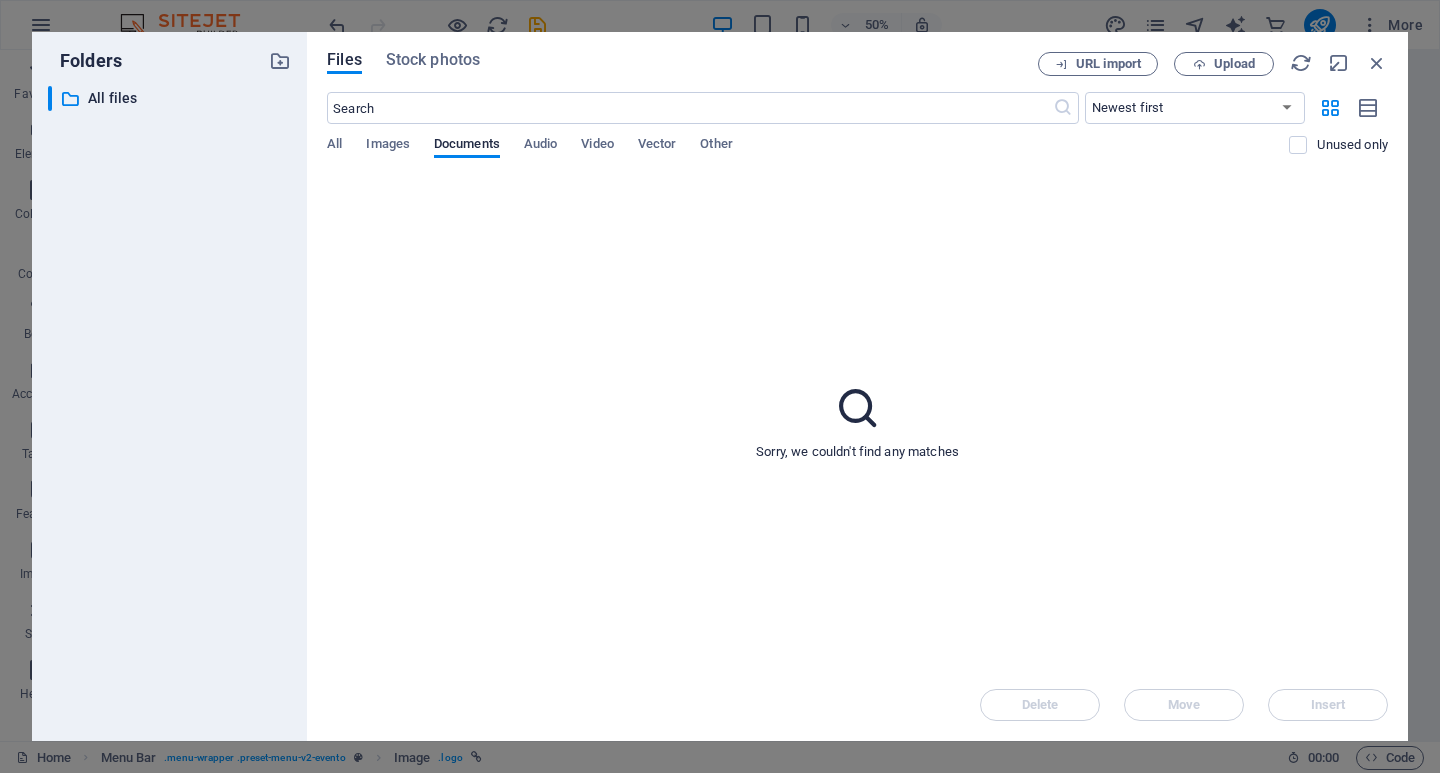 click on "​ Newest first Oldest first Name (A-Z) Name (Z-A) Size (0-9) Size (9-0) Resolution (0-9) Resolution (9-0) All Images Documents Audio Video Vector Other Unused only" at bounding box center [857, 133] 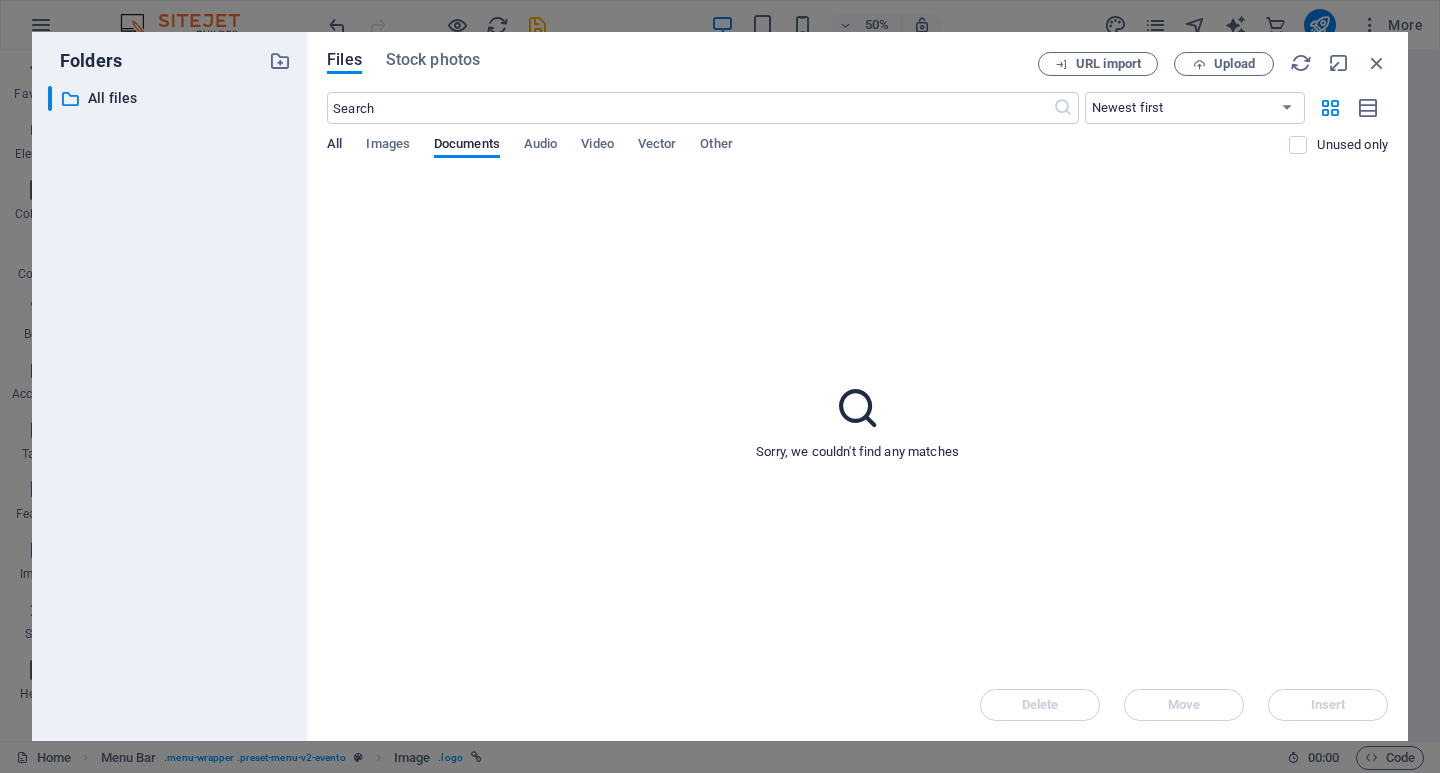 click on "All" at bounding box center [334, 146] 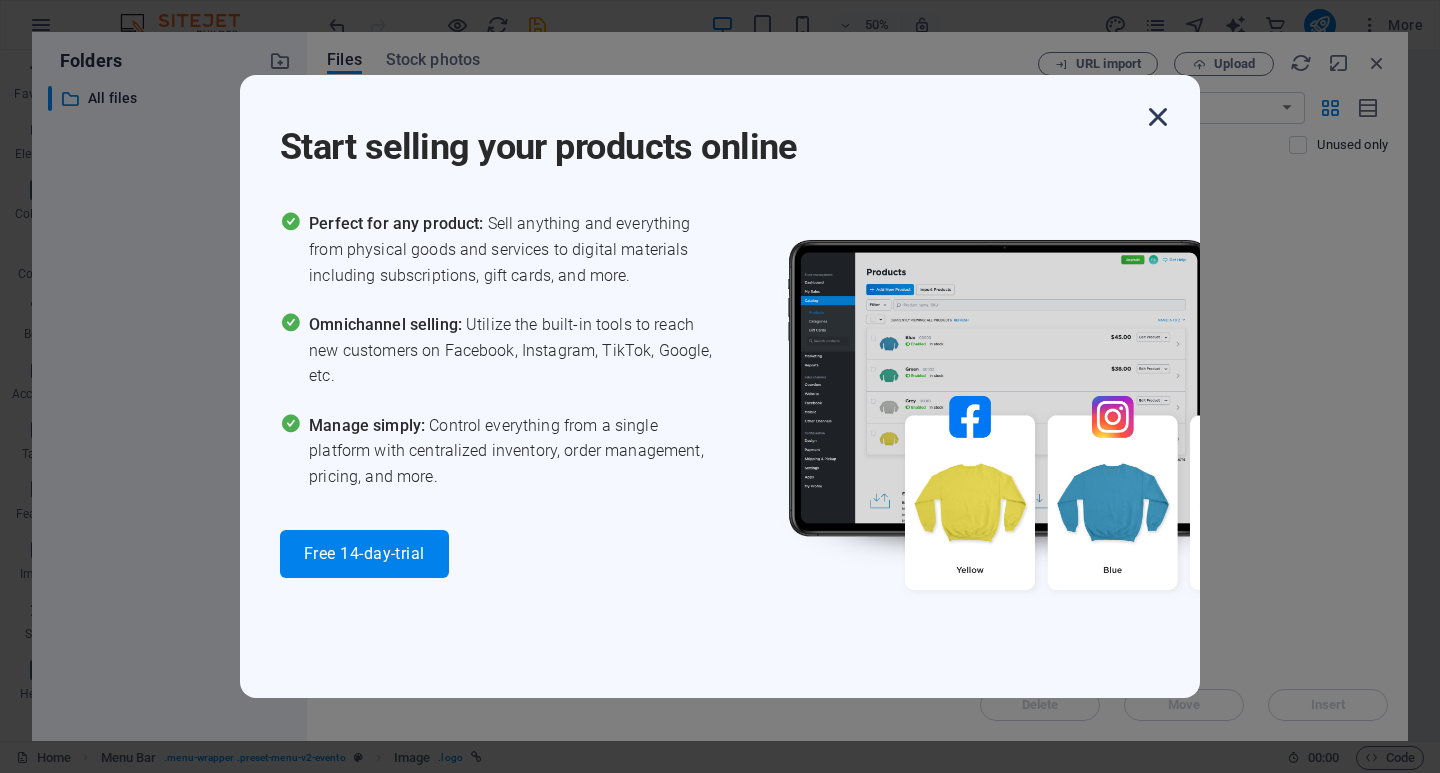 click at bounding box center [1158, 117] 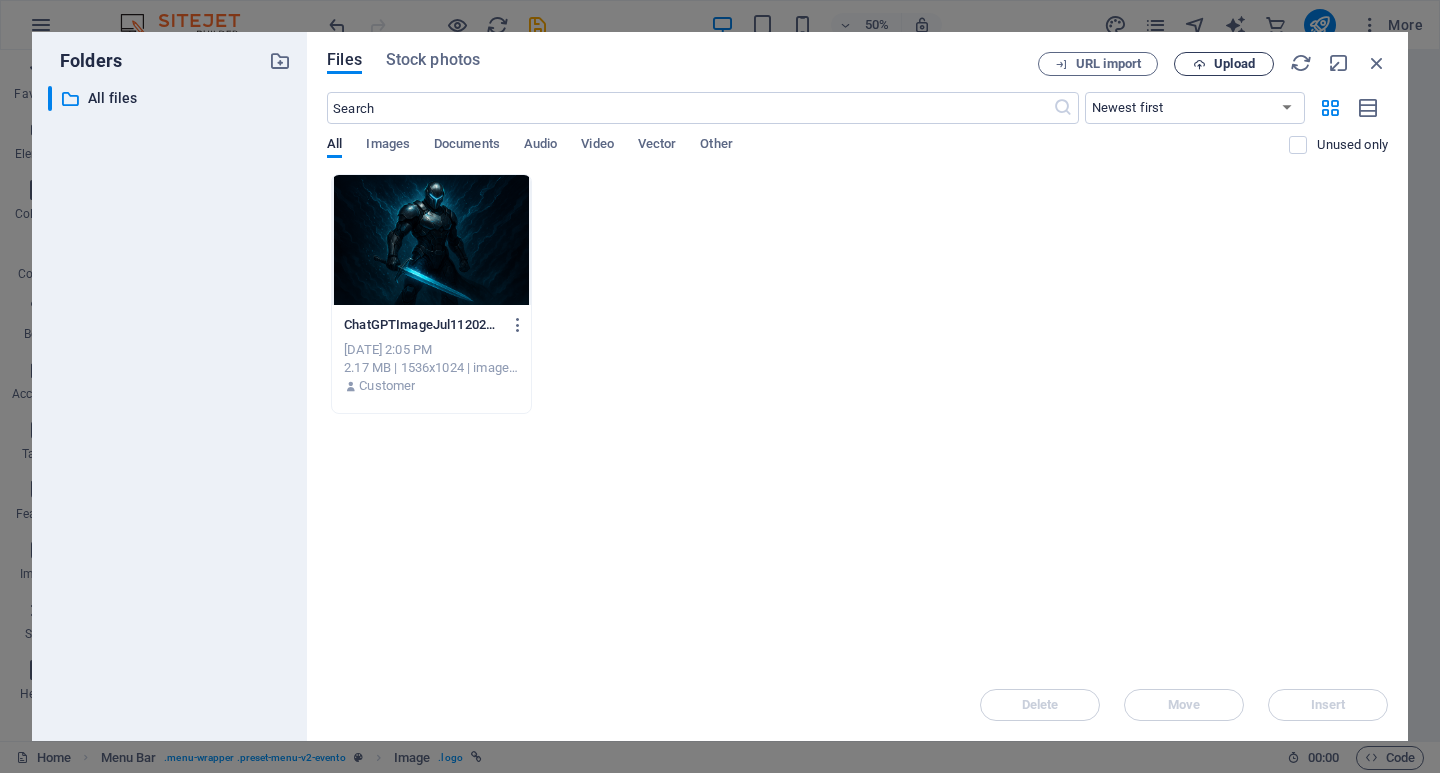 click on "Upload" at bounding box center [1224, 64] 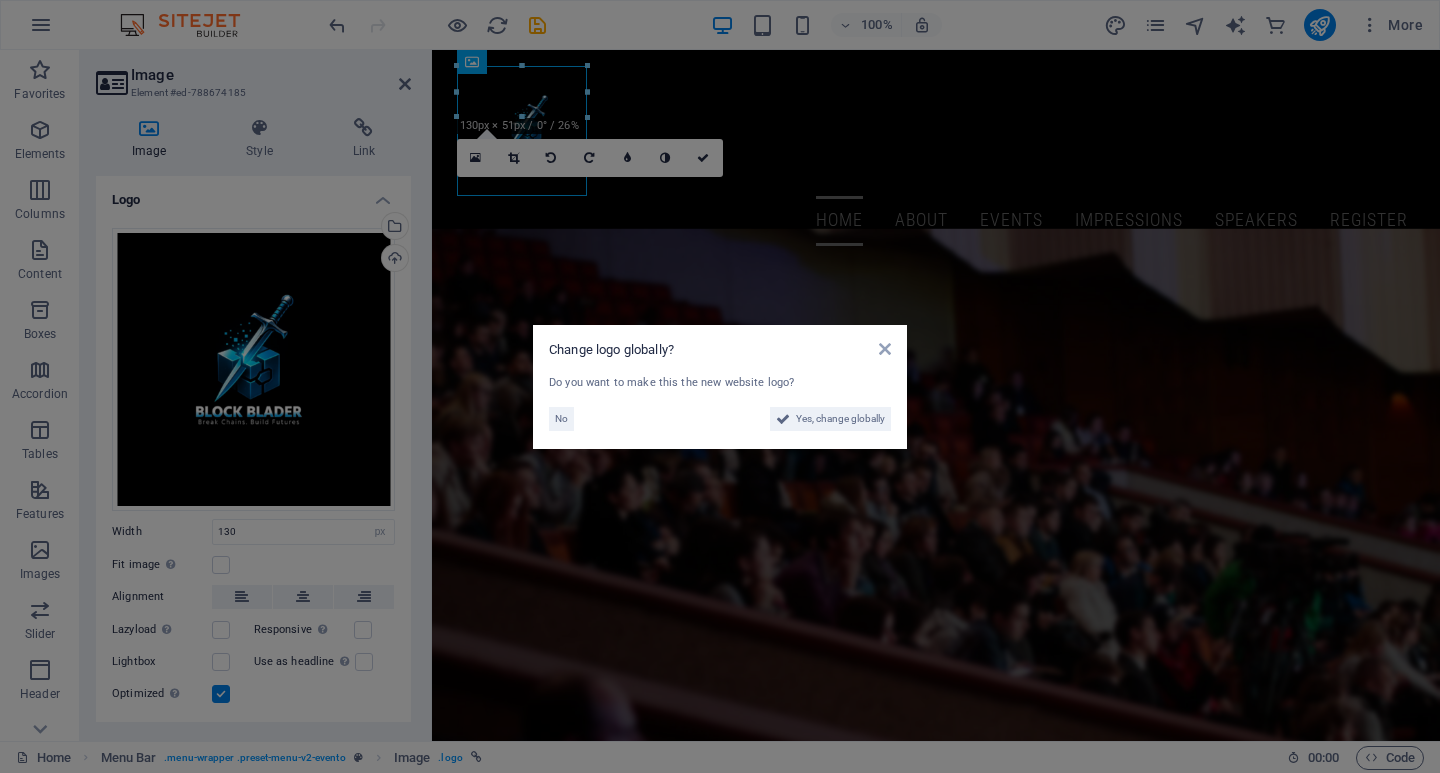 click on "Change logo globally? Do you want to make this the new website logo? No Yes, change globally" at bounding box center (720, 386) 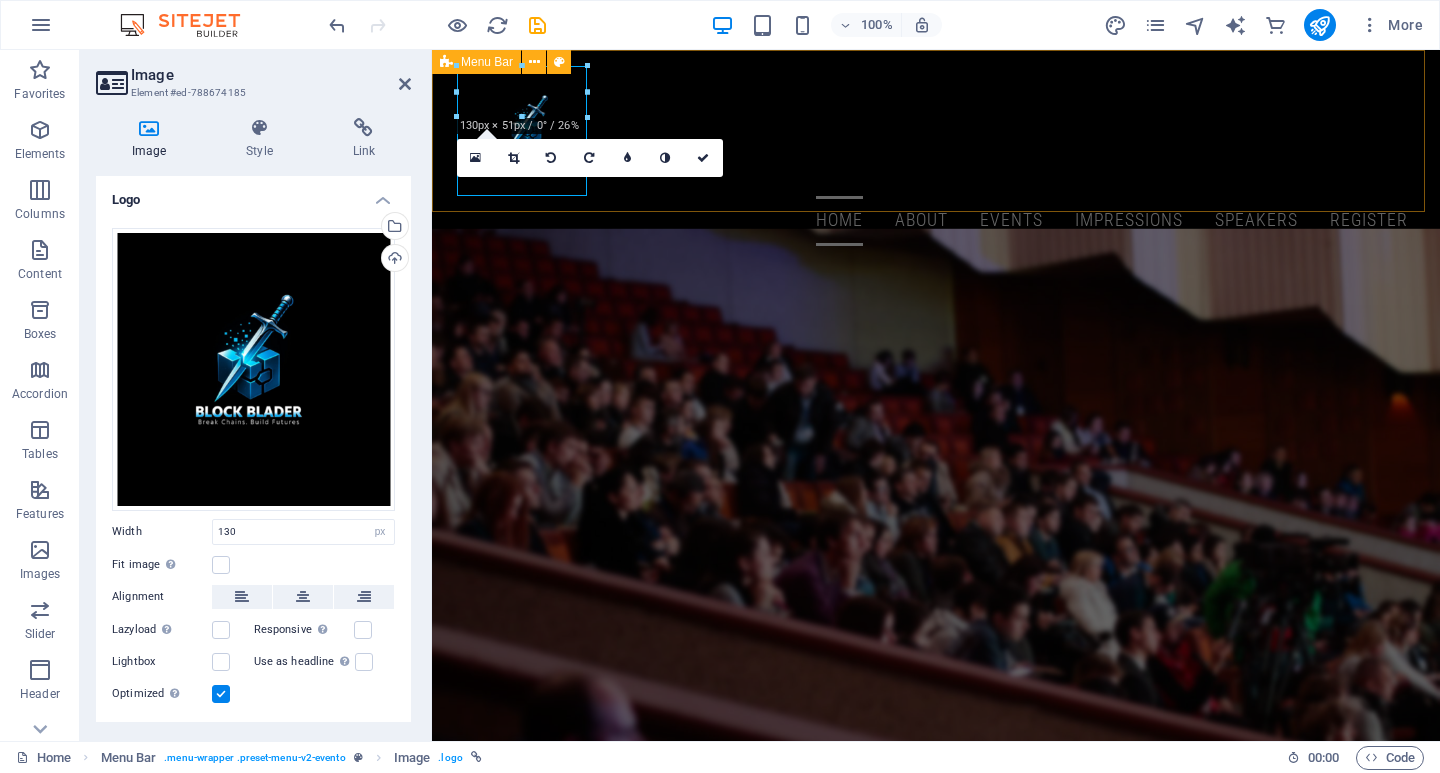 click on "Home About Events Impressions Speakers Register" at bounding box center (936, 156) 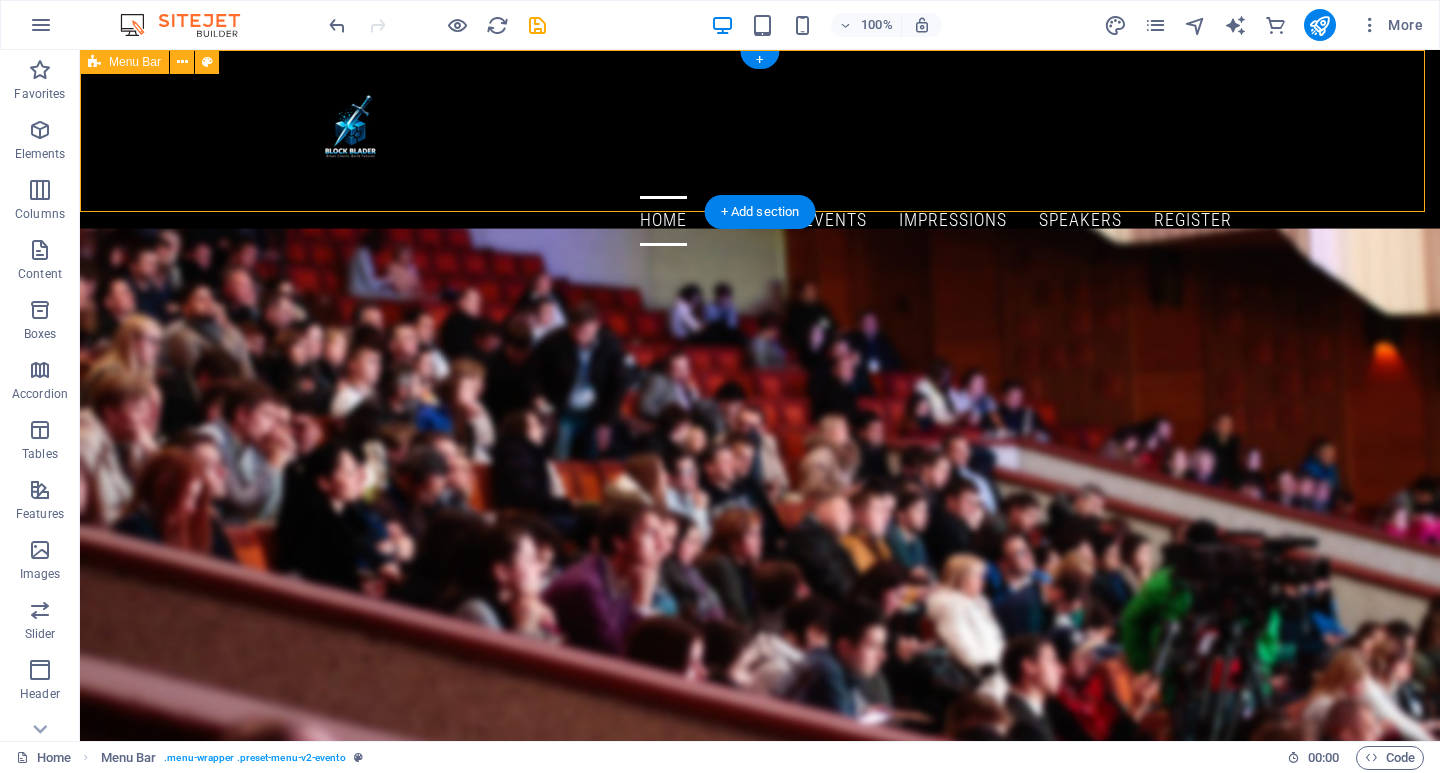 click on "Home About Events Impressions Speakers Register" at bounding box center (760, 156) 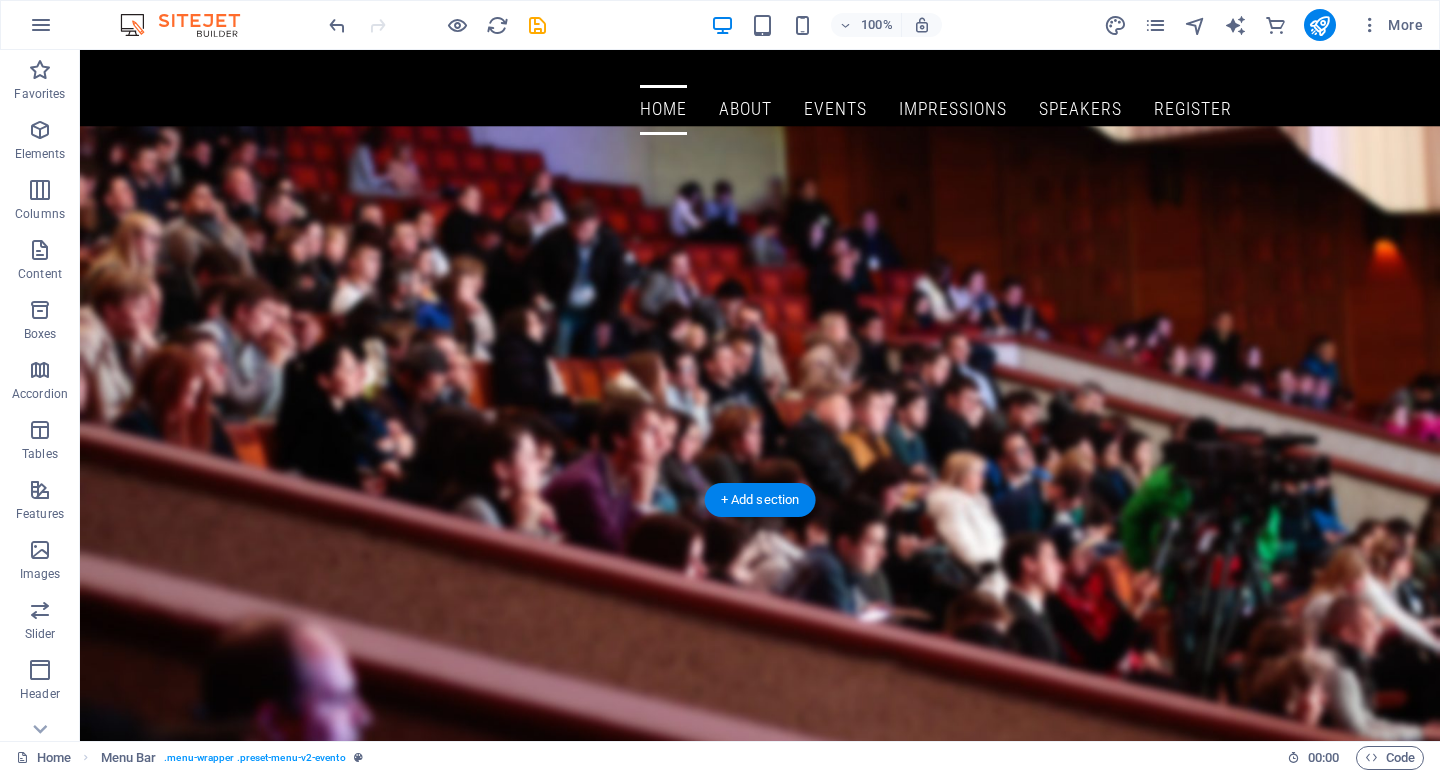scroll, scrollTop: 100, scrollLeft: 0, axis: vertical 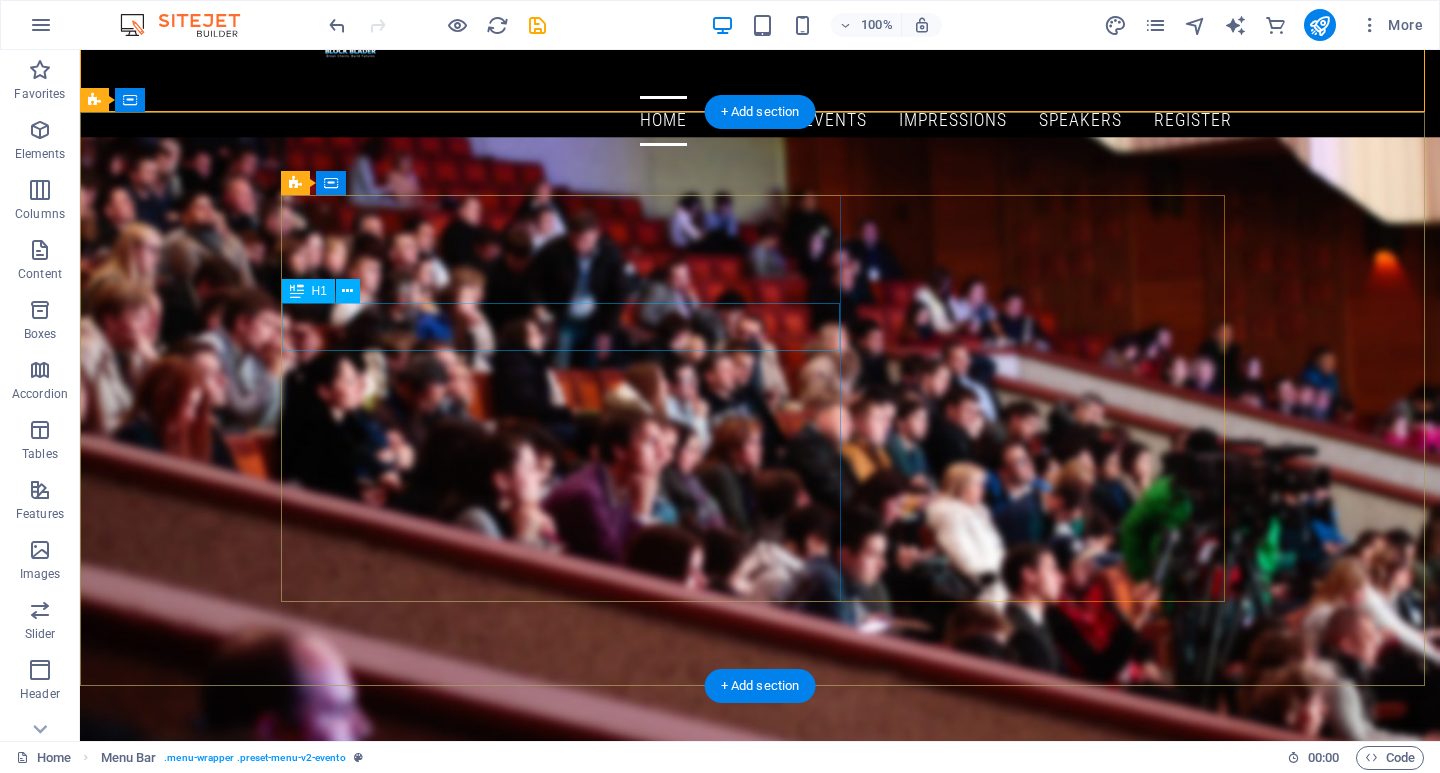 click on "Networking Meetup" at bounding box center [760, 1509] 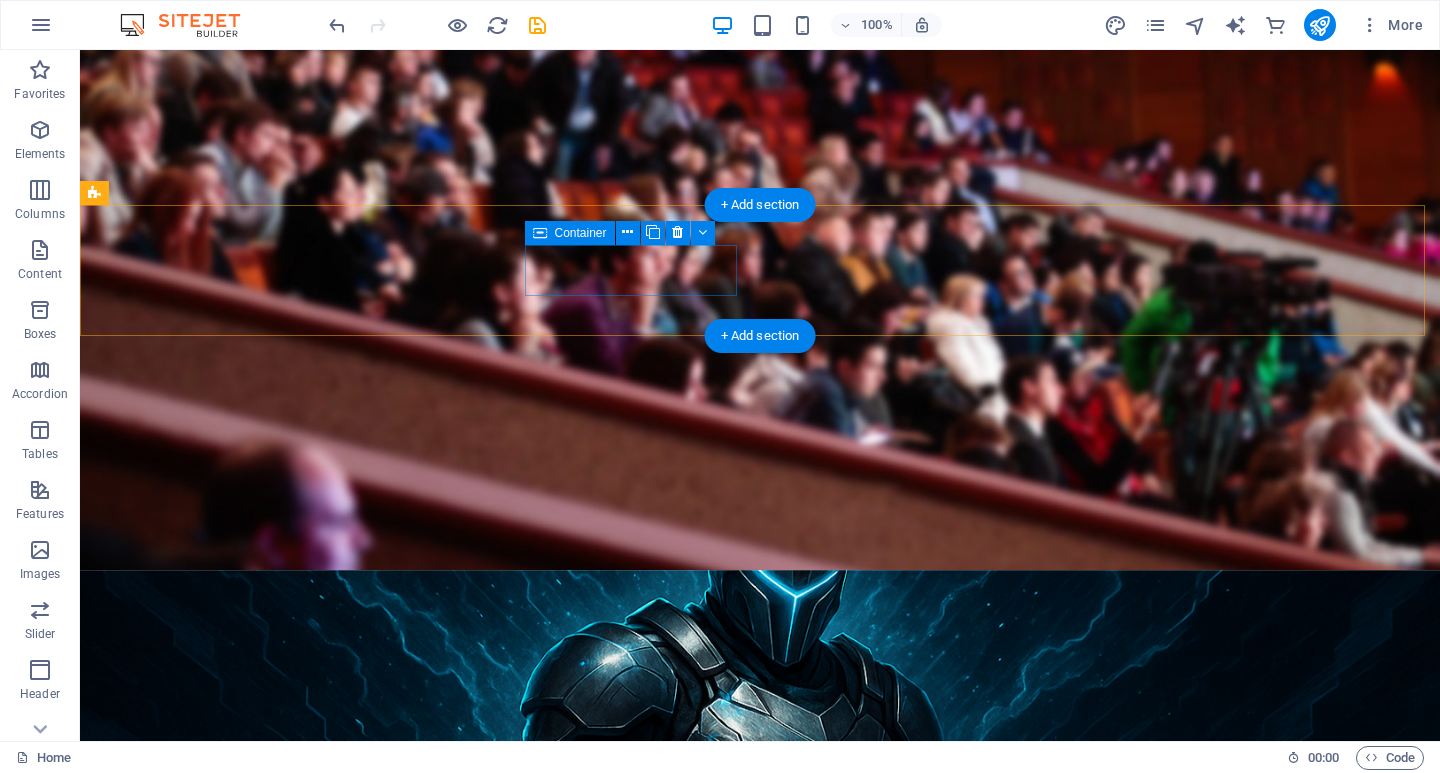scroll, scrollTop: 0, scrollLeft: 0, axis: both 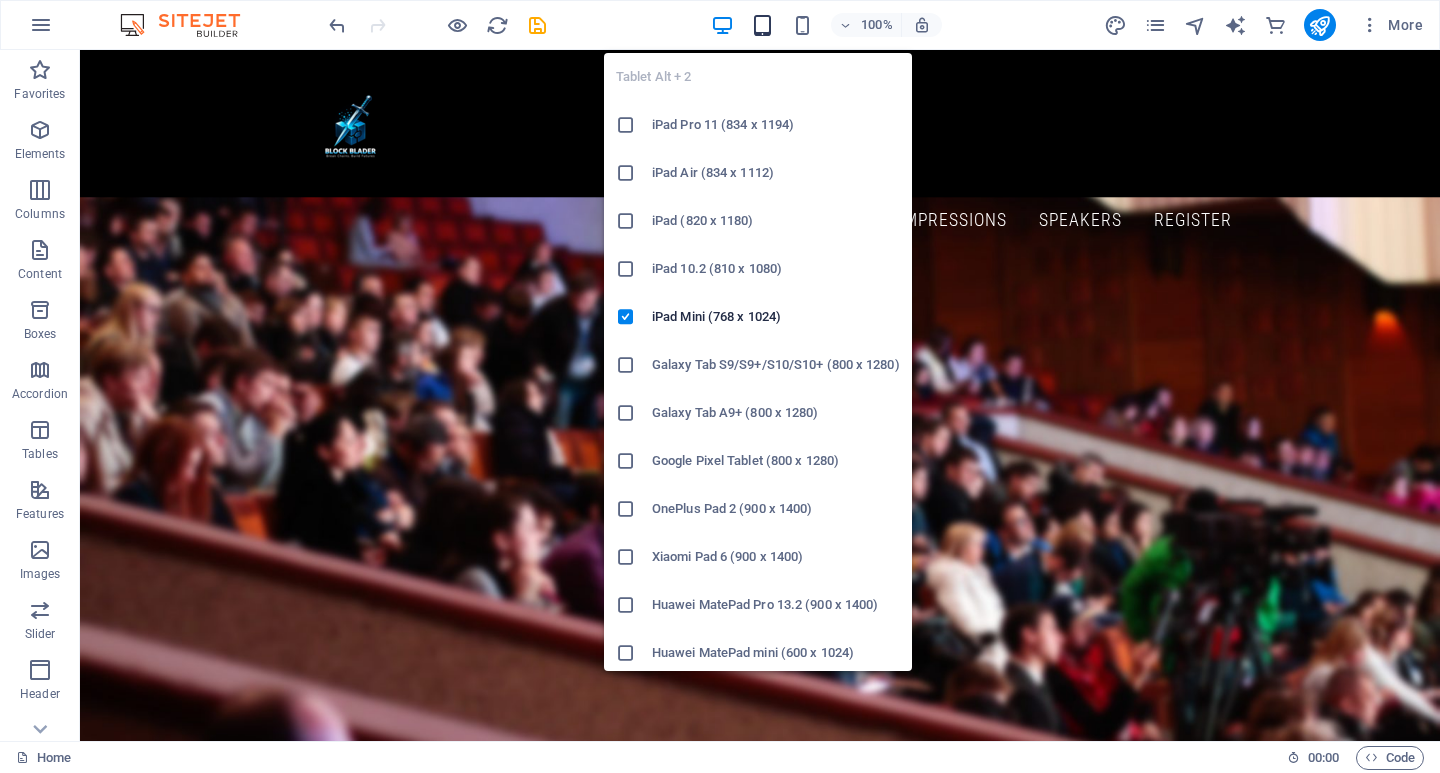 click at bounding box center (762, 25) 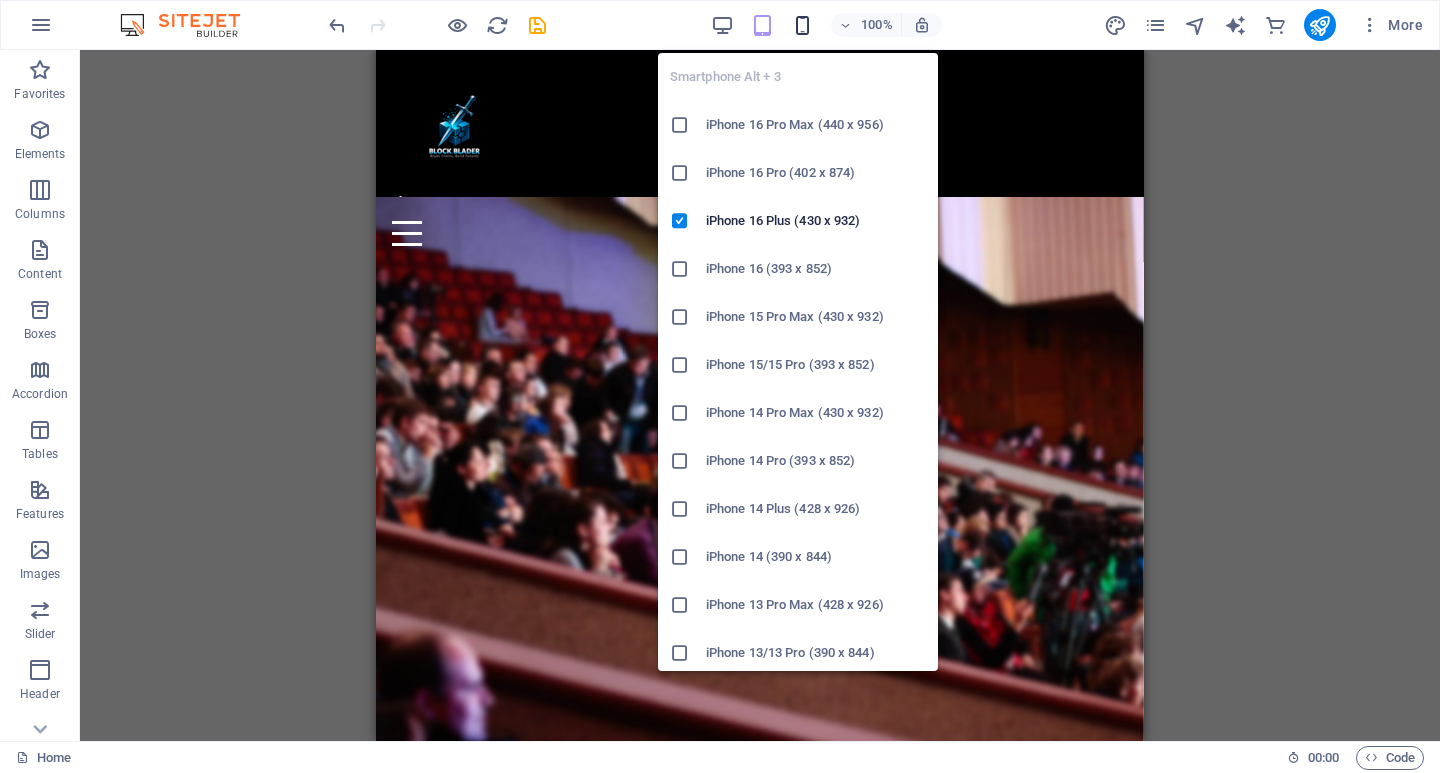 click at bounding box center (802, 25) 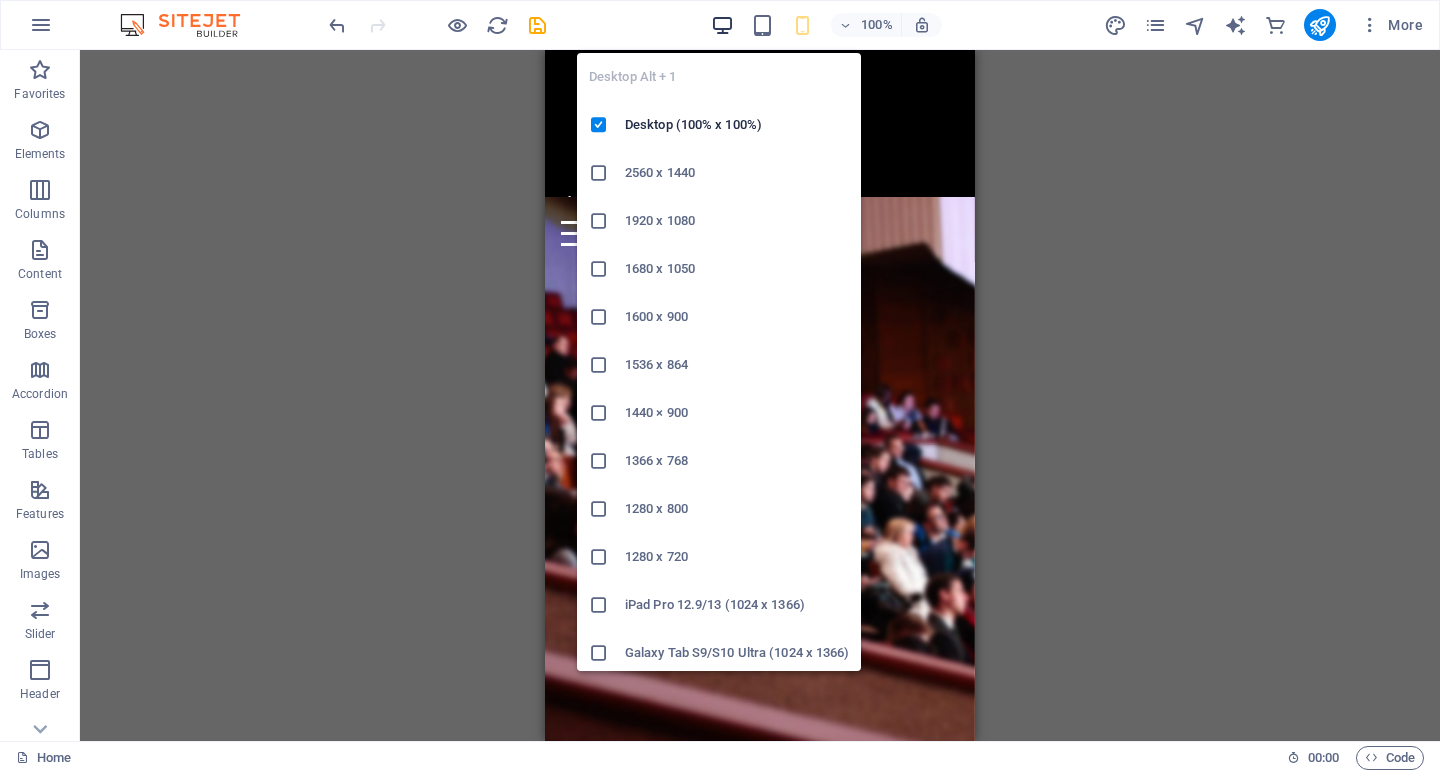 click at bounding box center [722, 25] 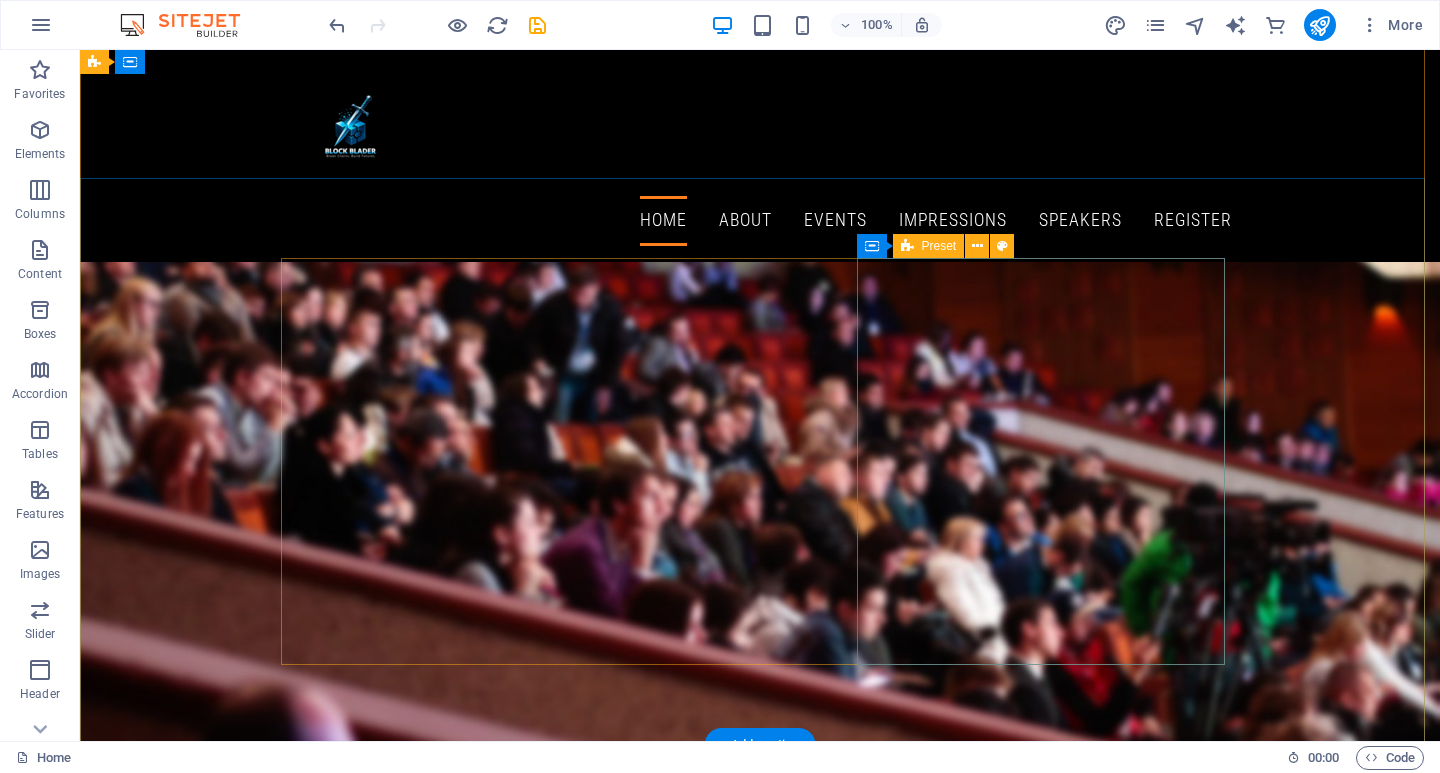 scroll, scrollTop: 0, scrollLeft: 0, axis: both 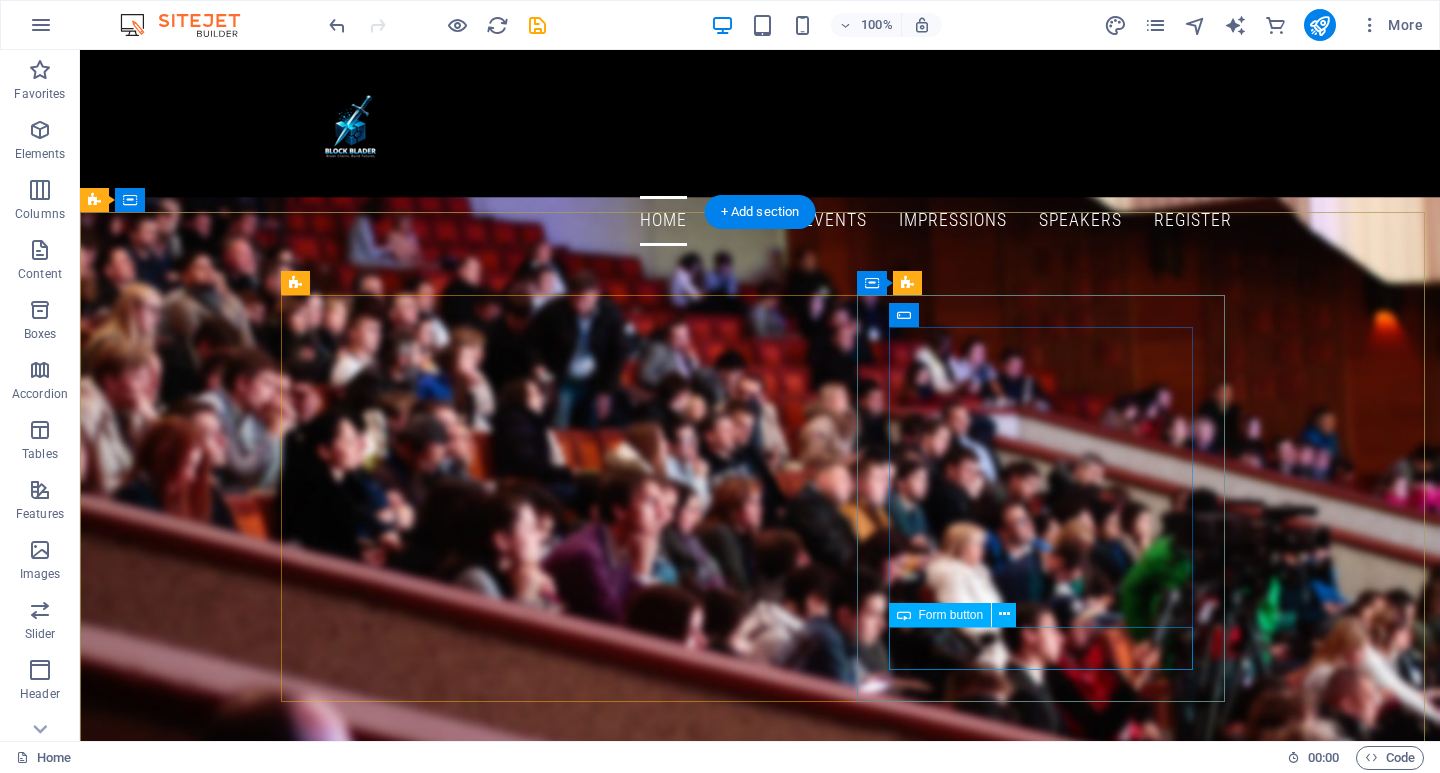 click on "Sign up" at bounding box center (760, 2092) 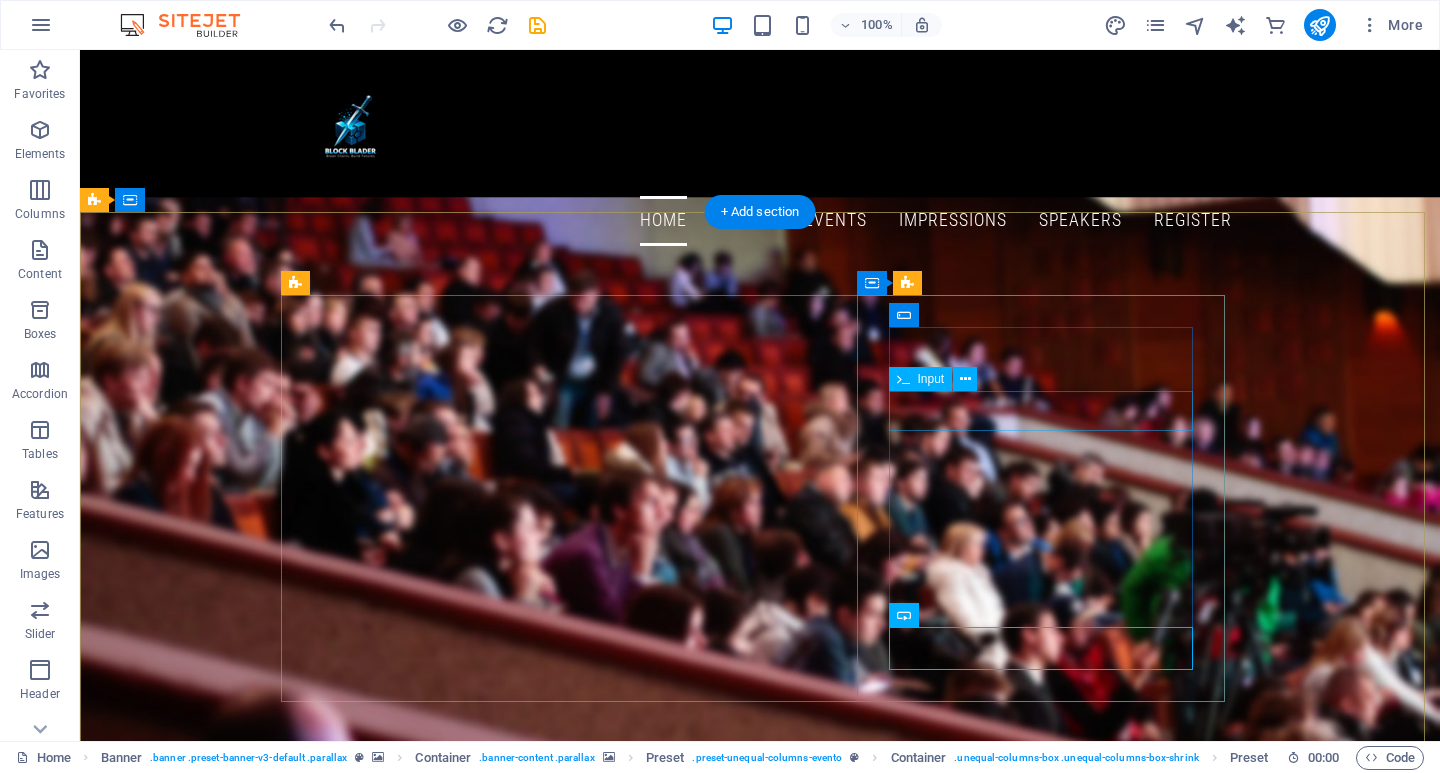 click at bounding box center [760, 1876] 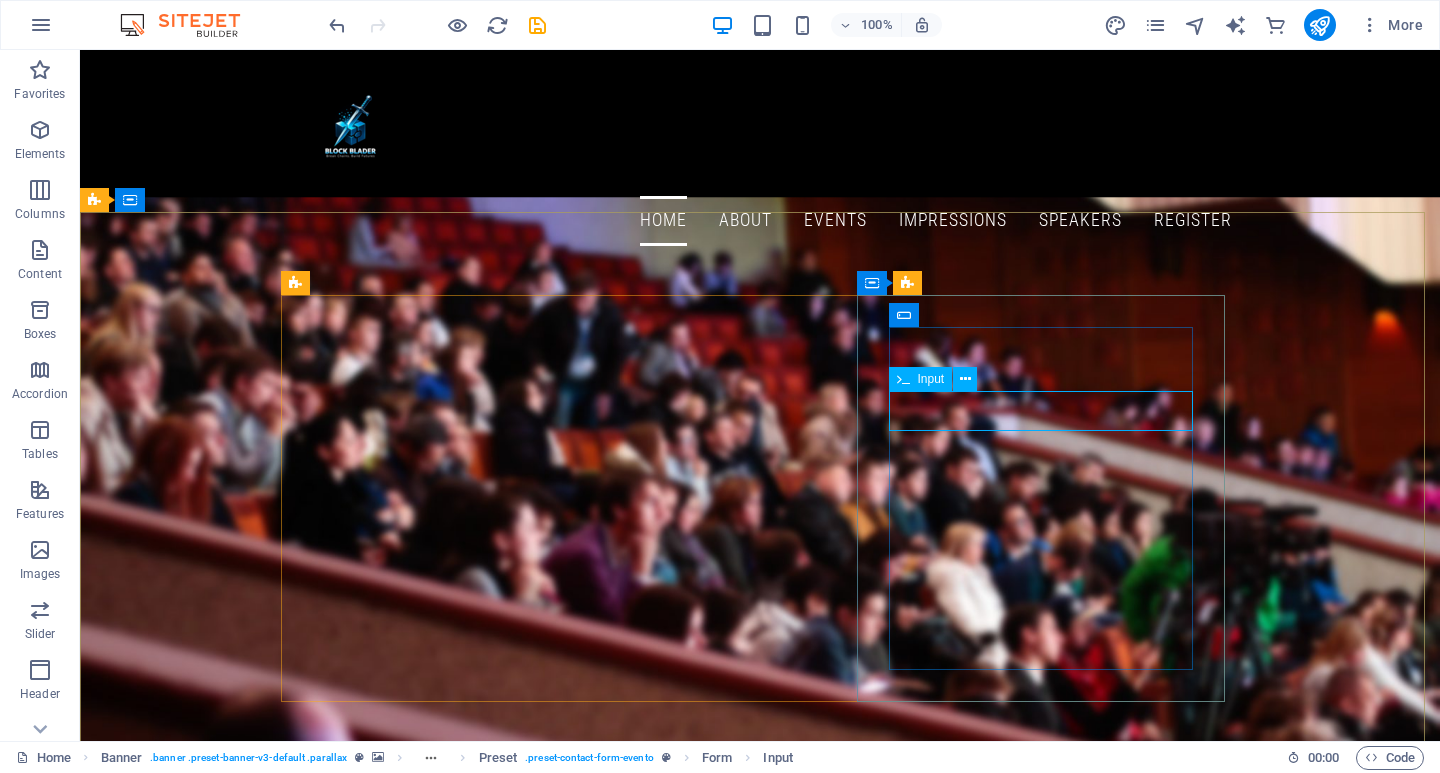 click on "Input" at bounding box center [931, 379] 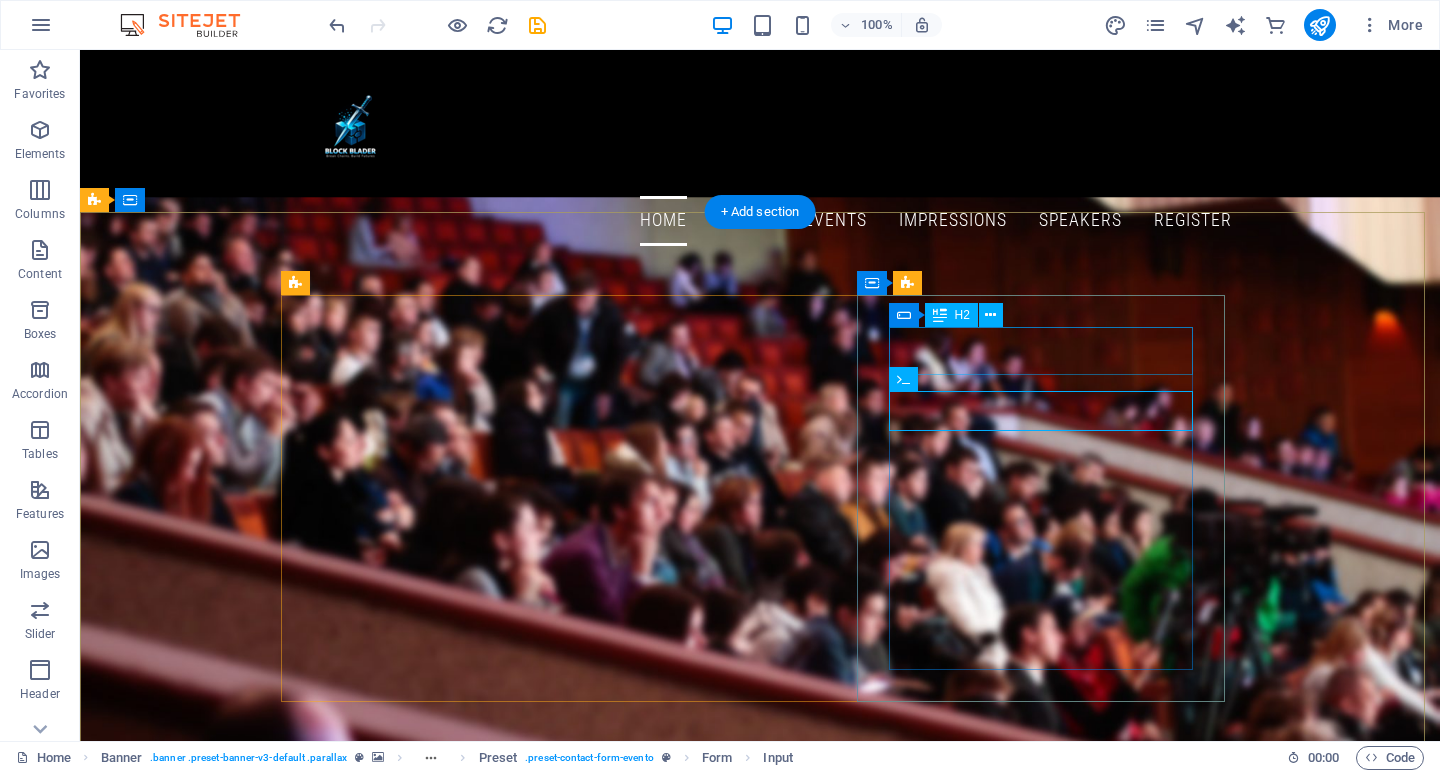 click on "Register Now" at bounding box center (760, 1815) 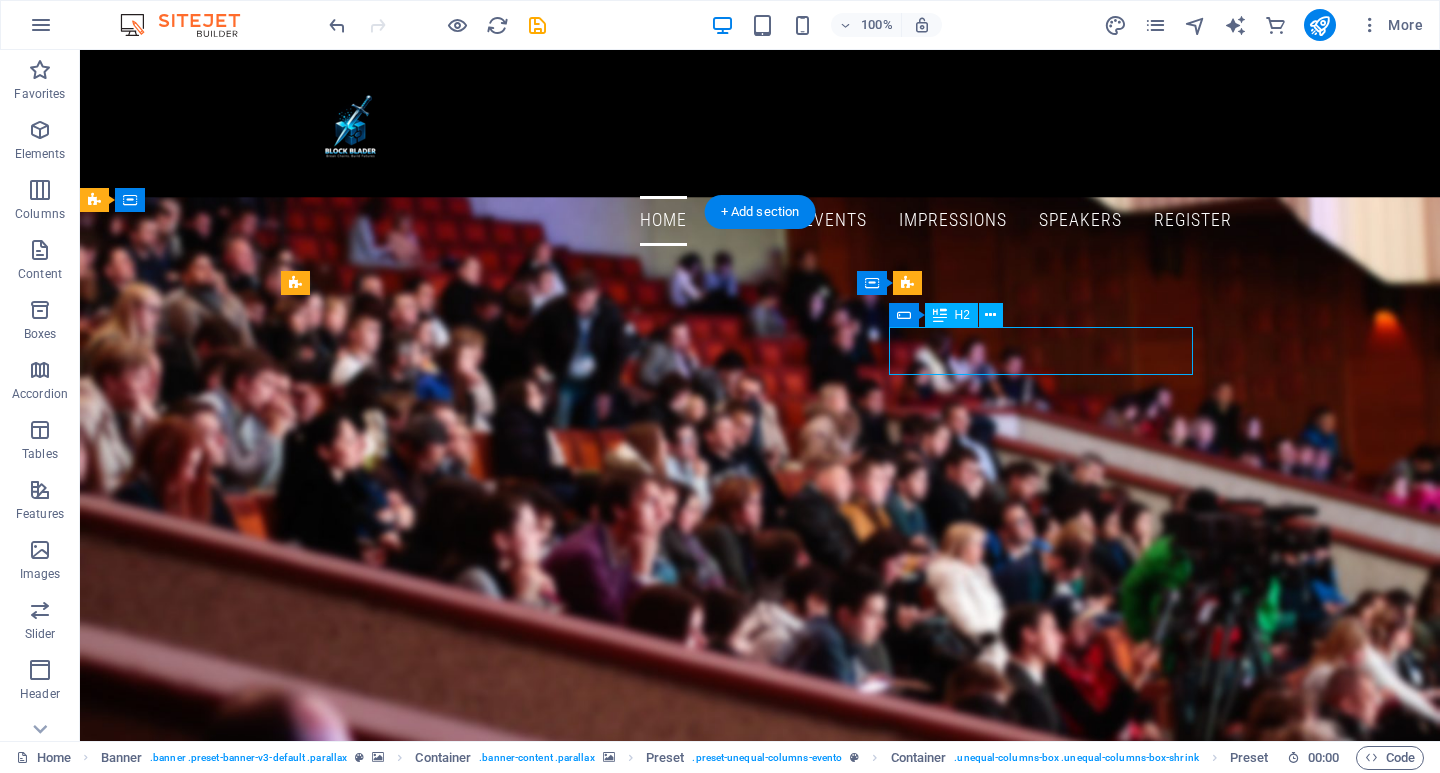click on "Register Now" at bounding box center (760, 1815) 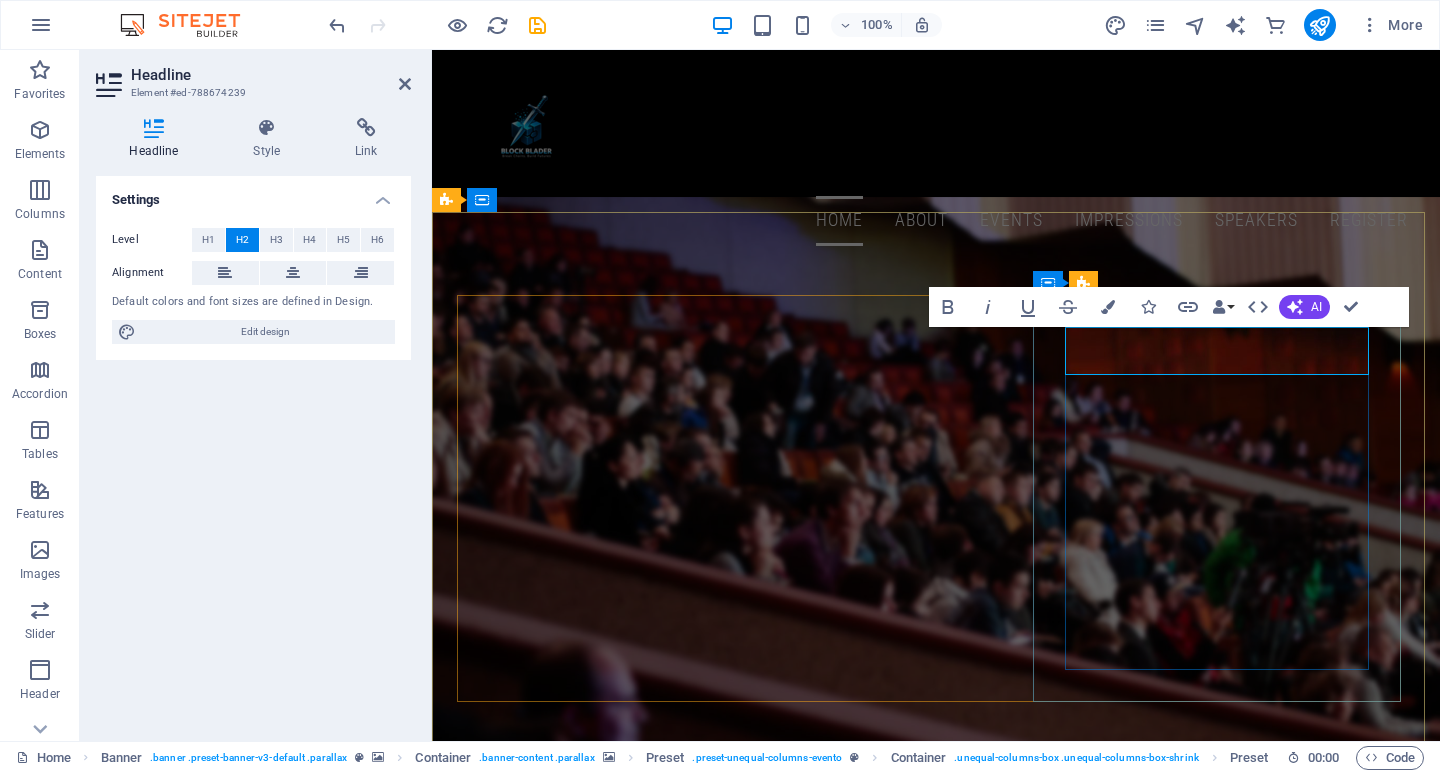 click on "Register Now" at bounding box center [936, 1815] 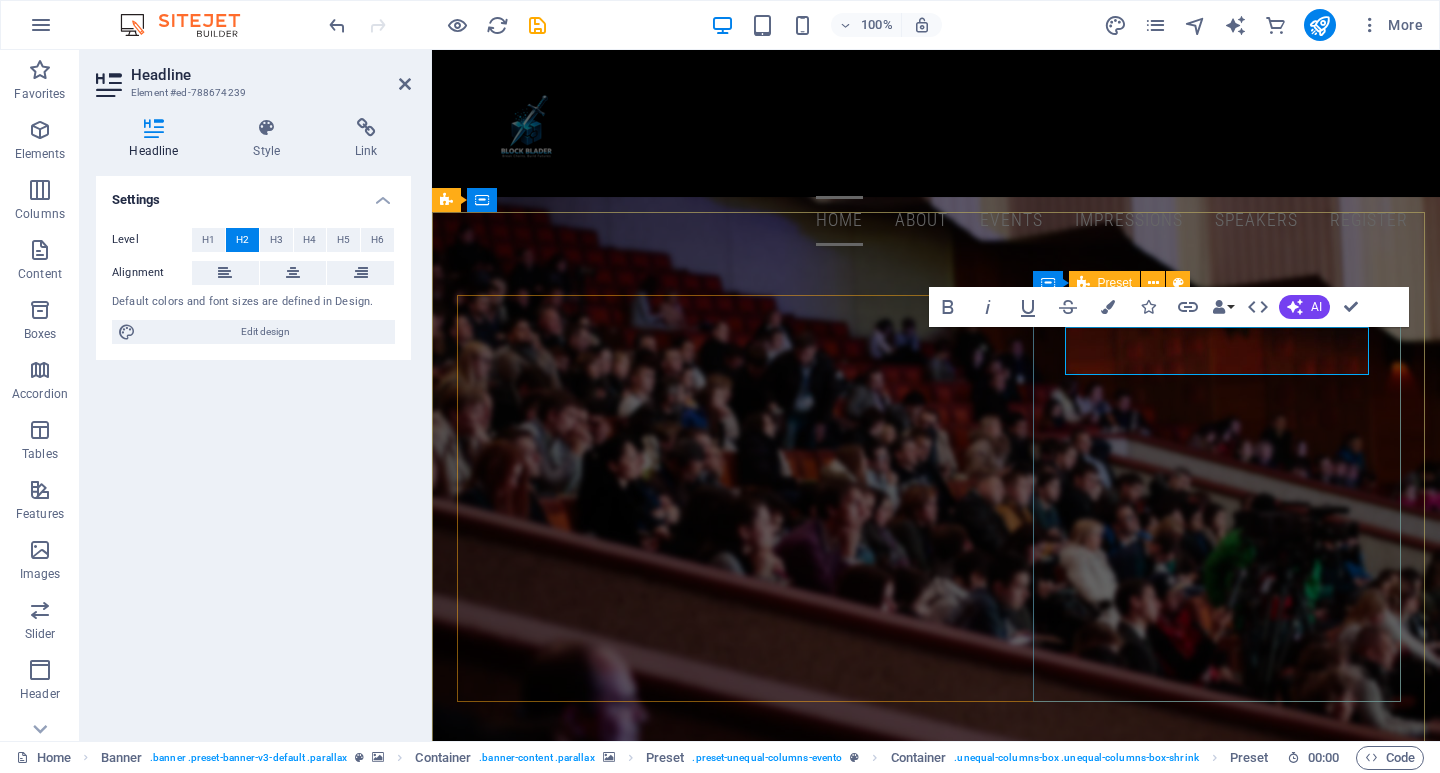 drag, startPoint x: 1347, startPoint y: 352, endPoint x: 1061, endPoint y: 335, distance: 286.5048 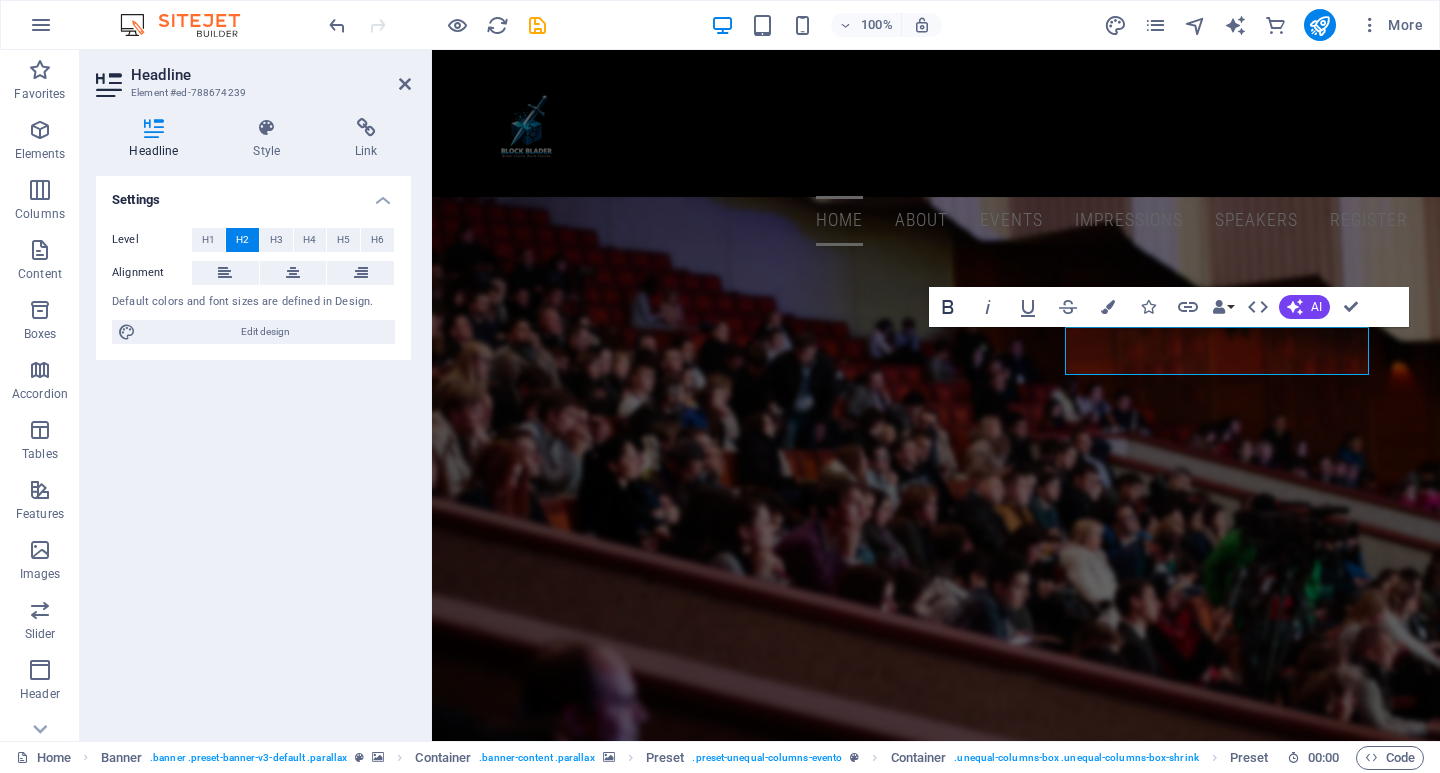 click 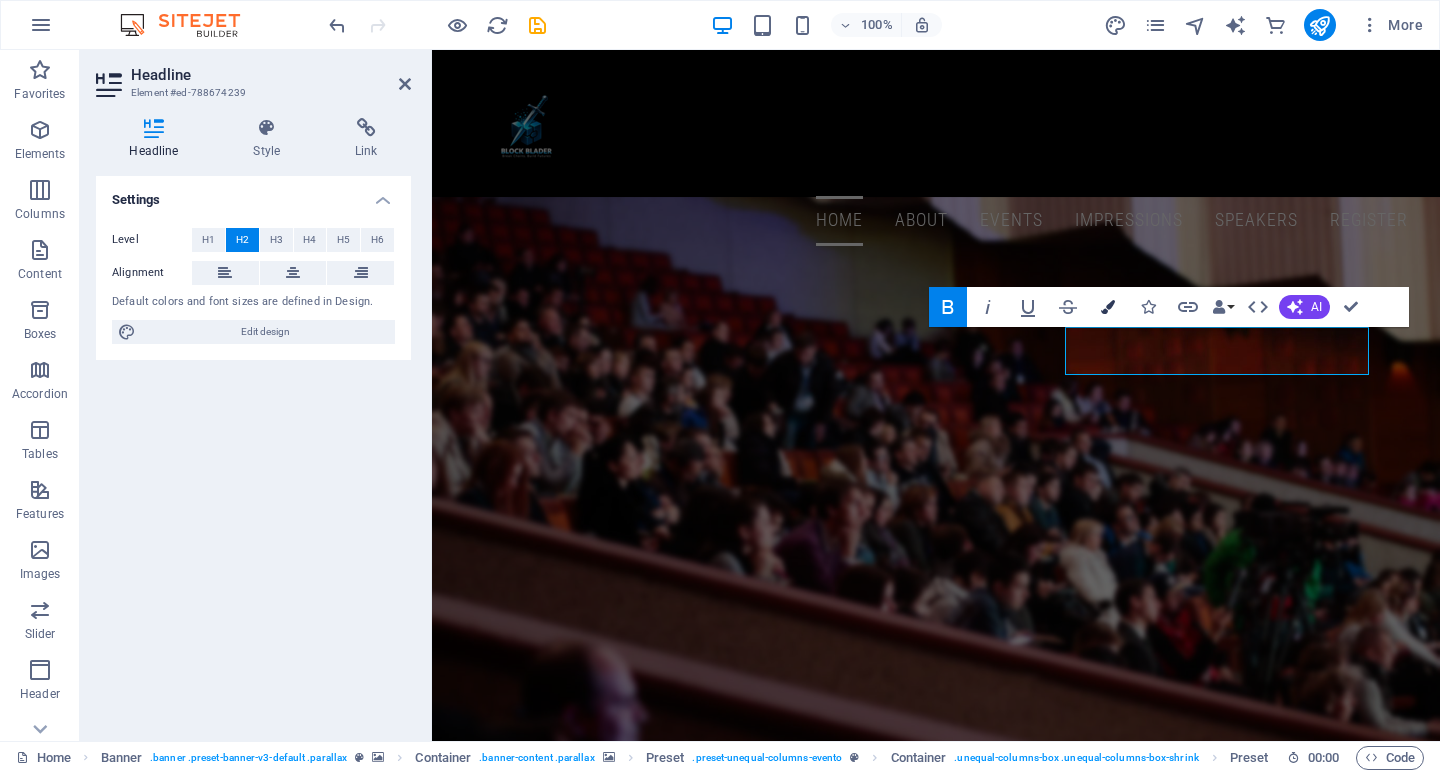 click at bounding box center (1108, 307) 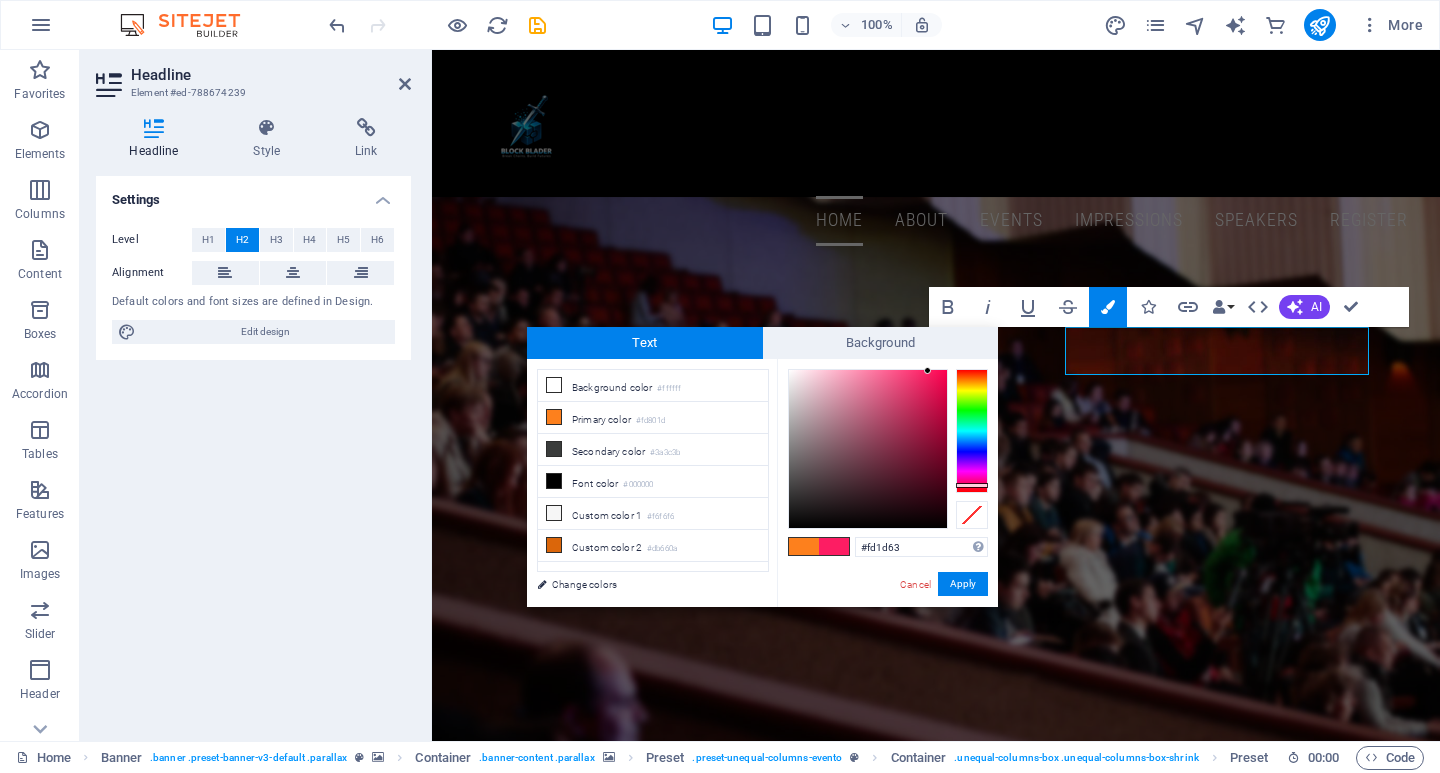 click at bounding box center (972, 431) 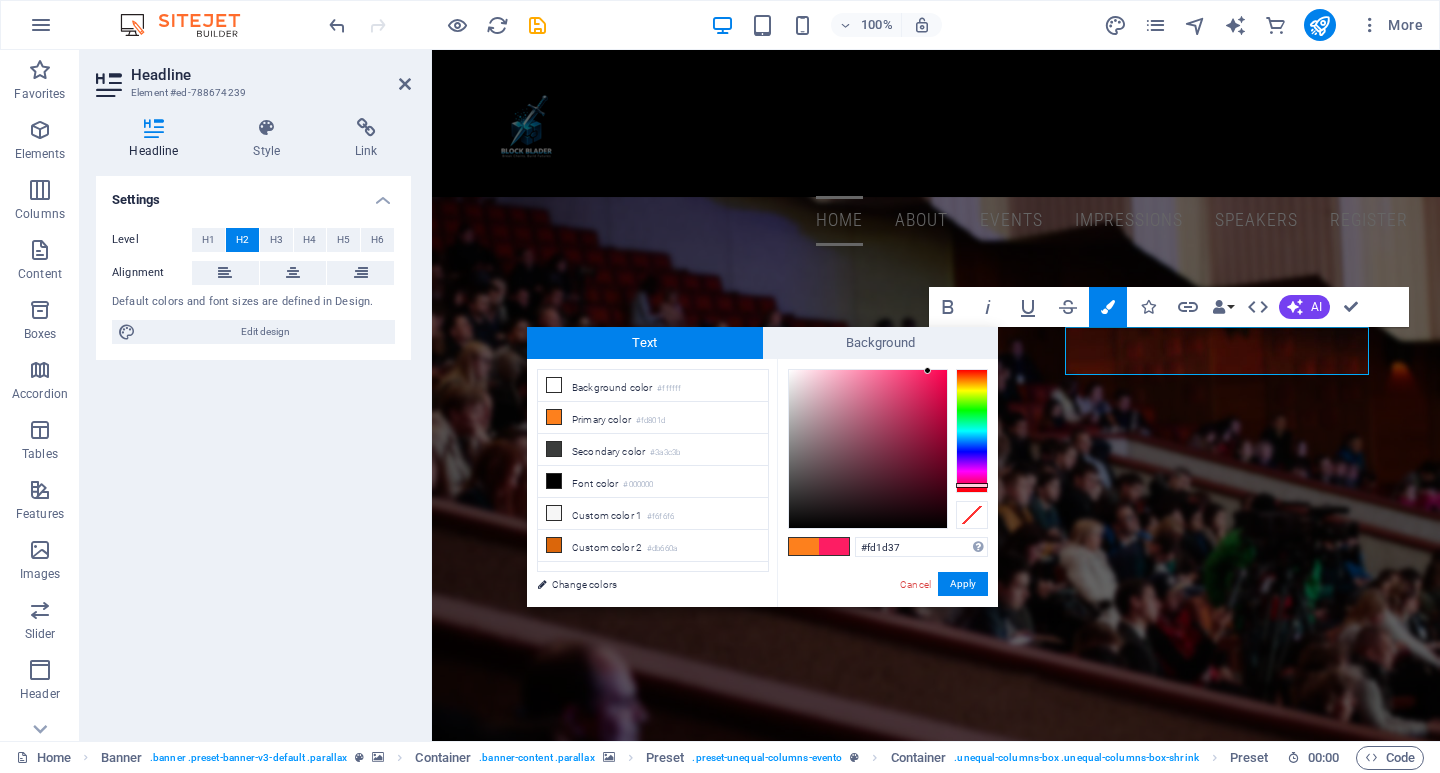 click at bounding box center [972, 431] 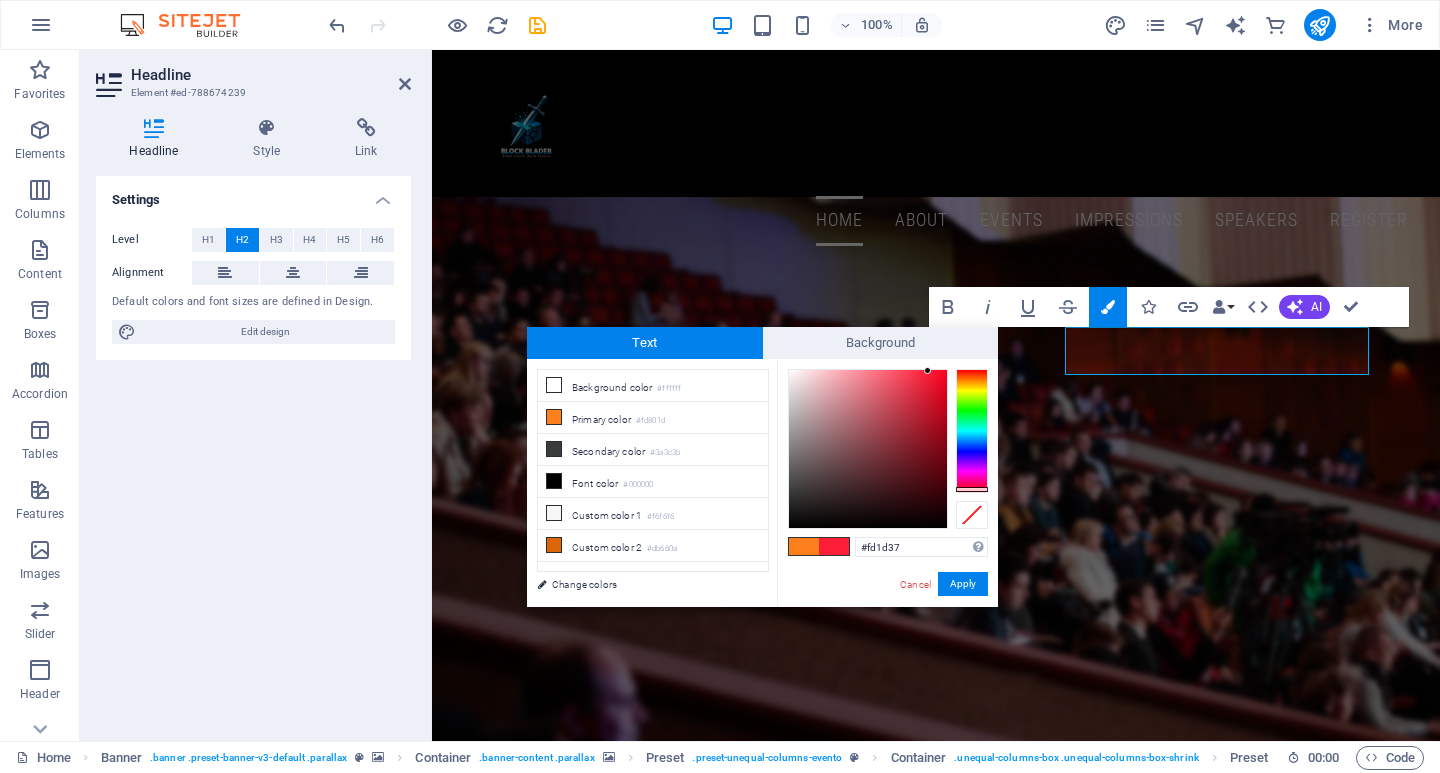 type on "#f40c27" 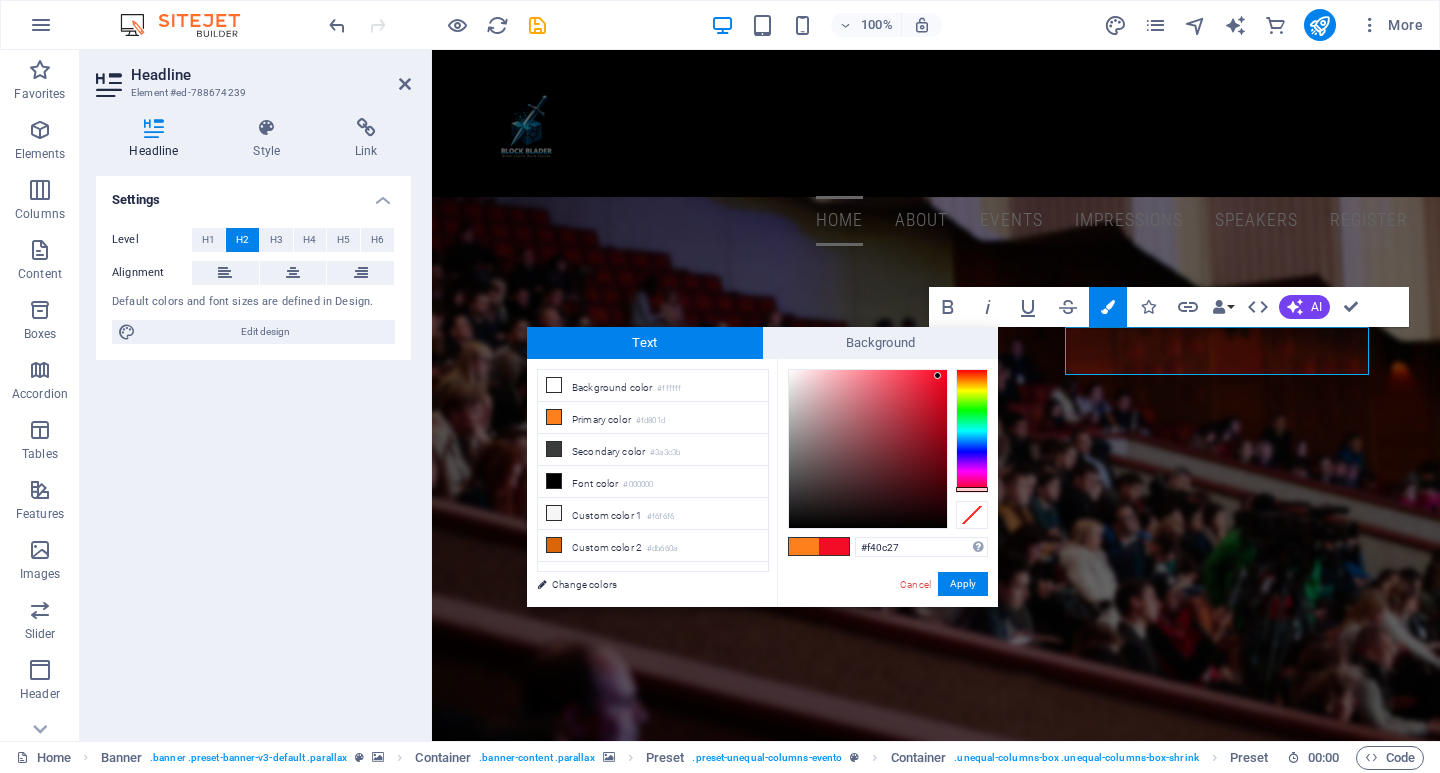 click at bounding box center [868, 449] 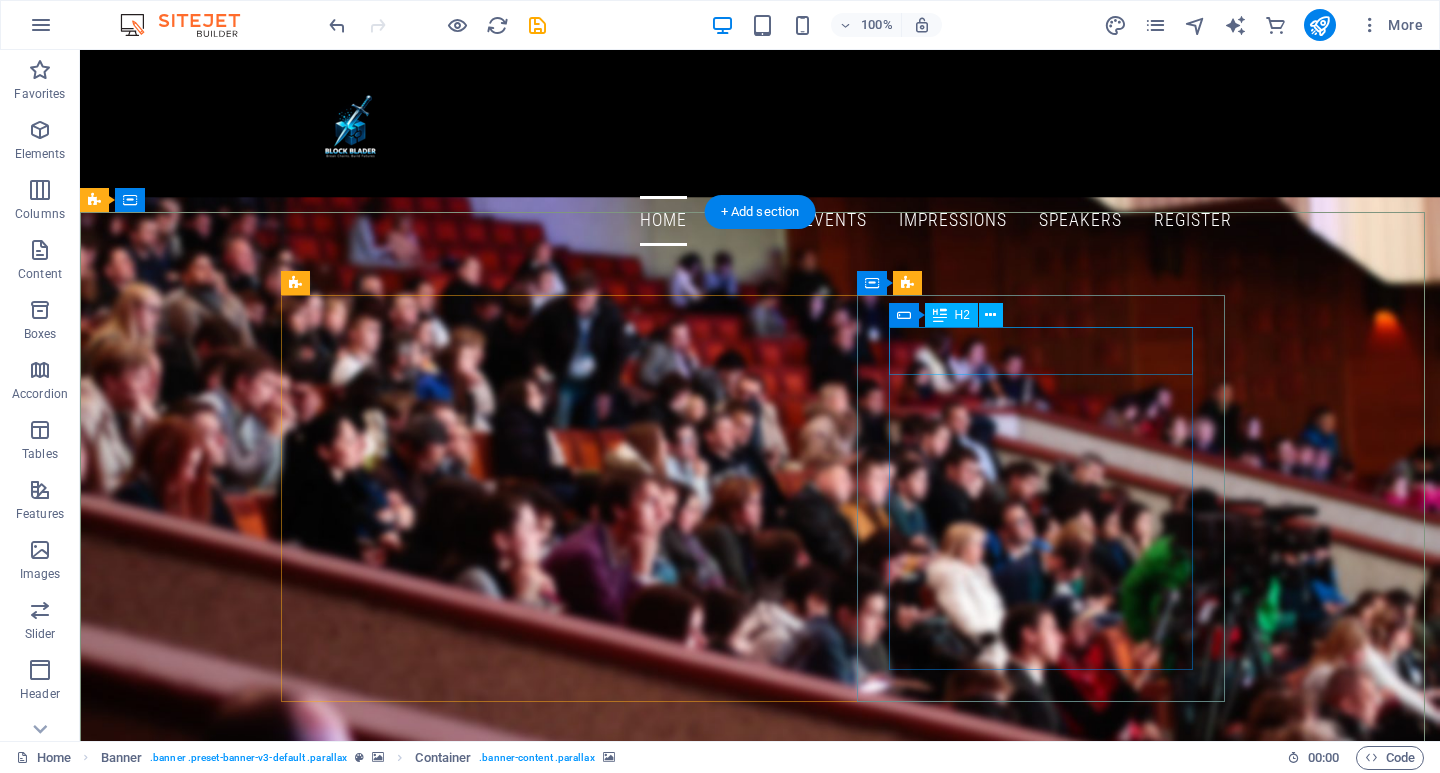 click on "Register Now" at bounding box center [760, 1815] 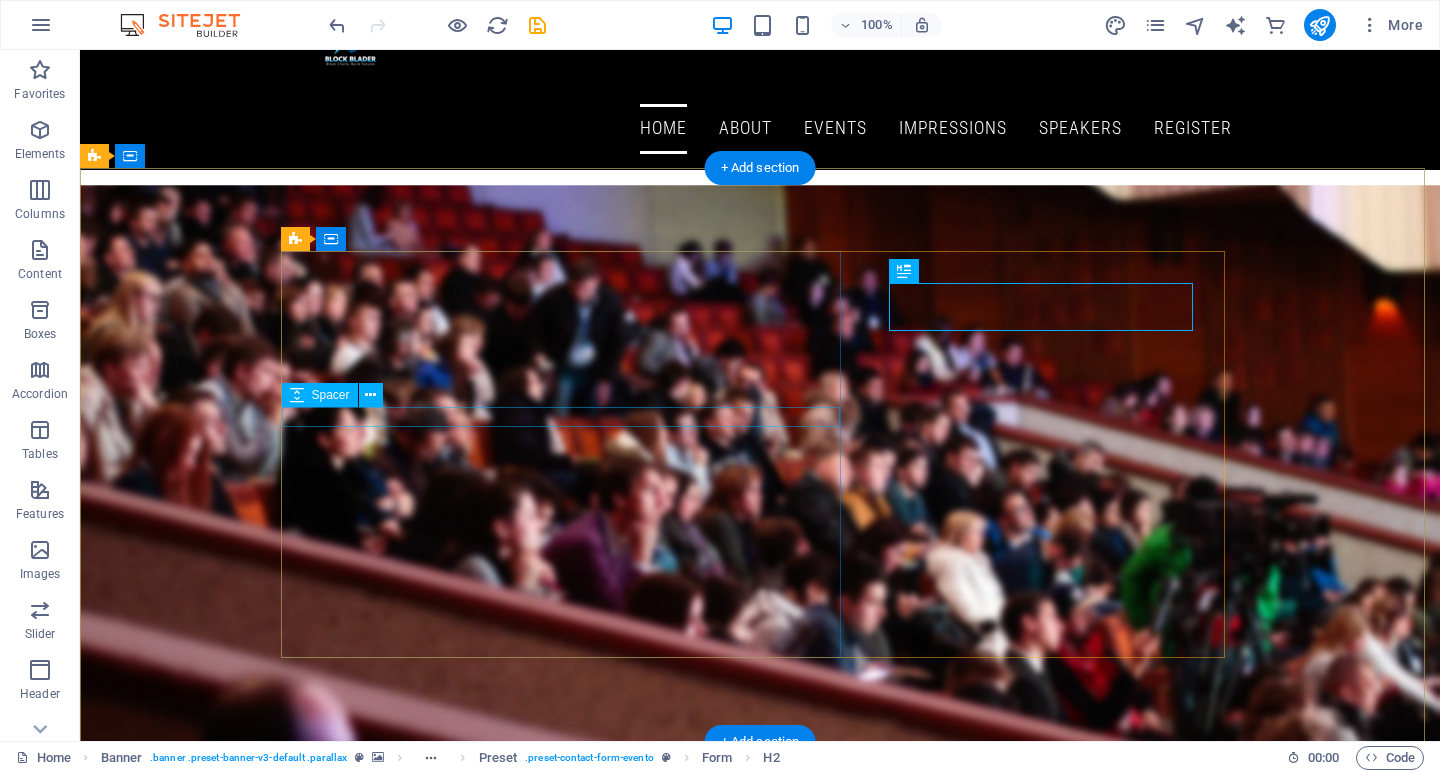 scroll, scrollTop: 200, scrollLeft: 0, axis: vertical 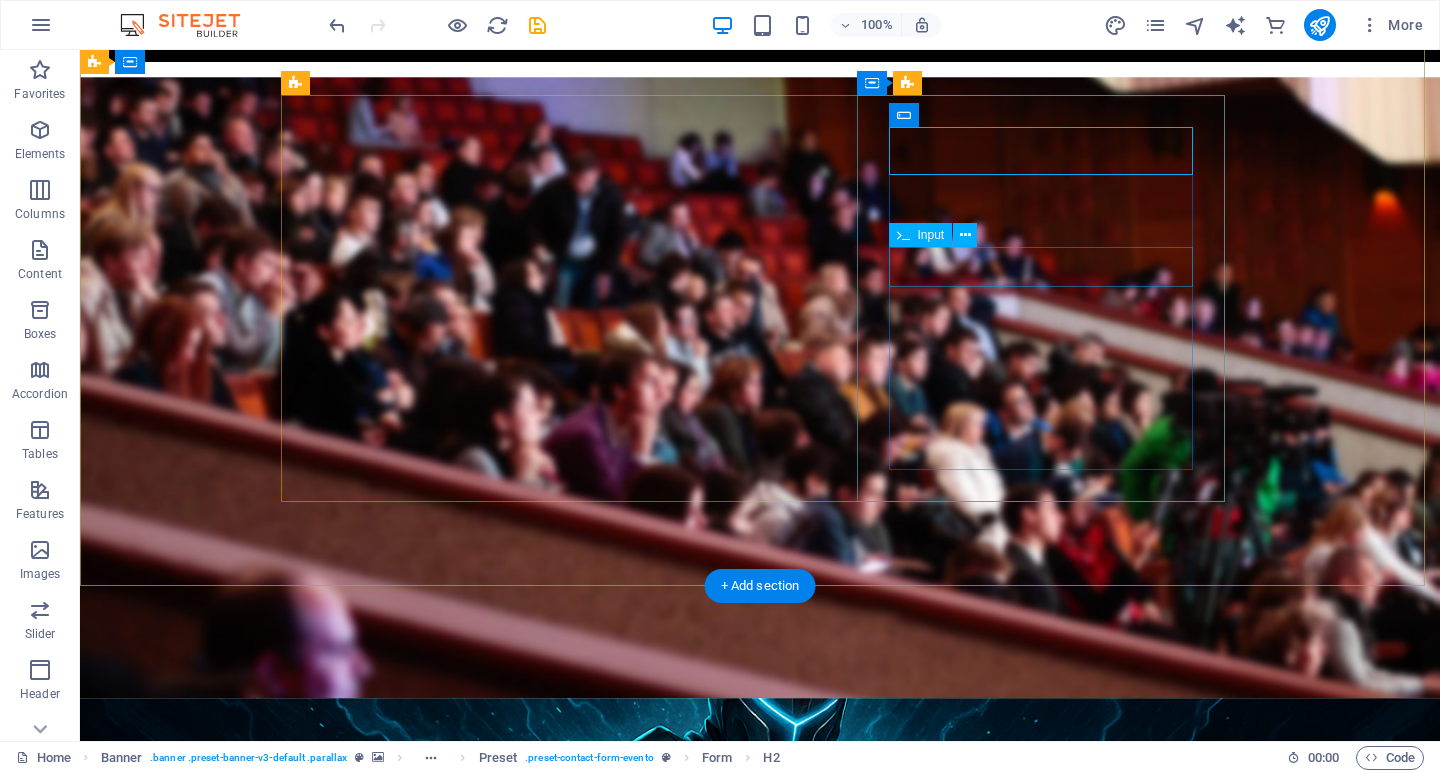 click at bounding box center [760, 1734] 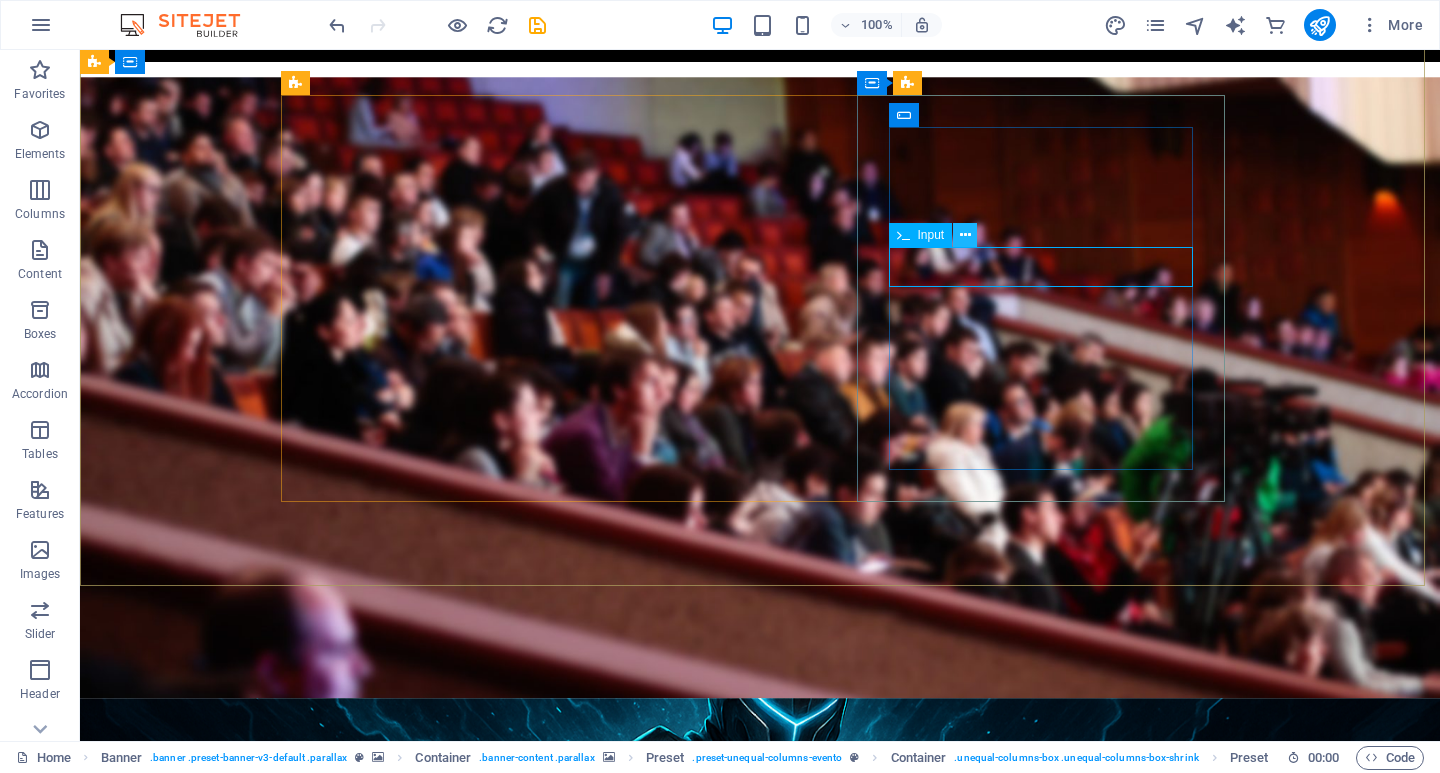 click at bounding box center [965, 235] 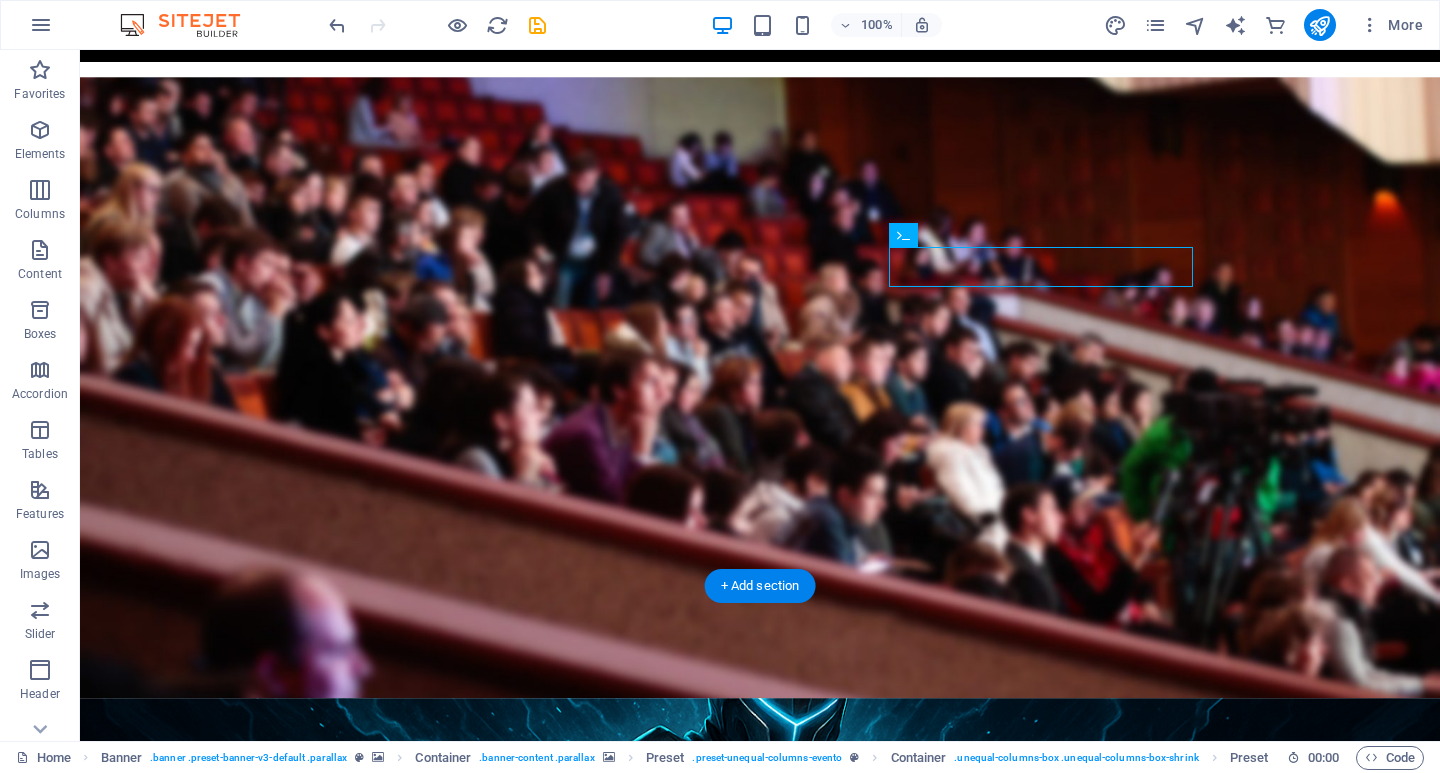 click at bounding box center [760, 1008] 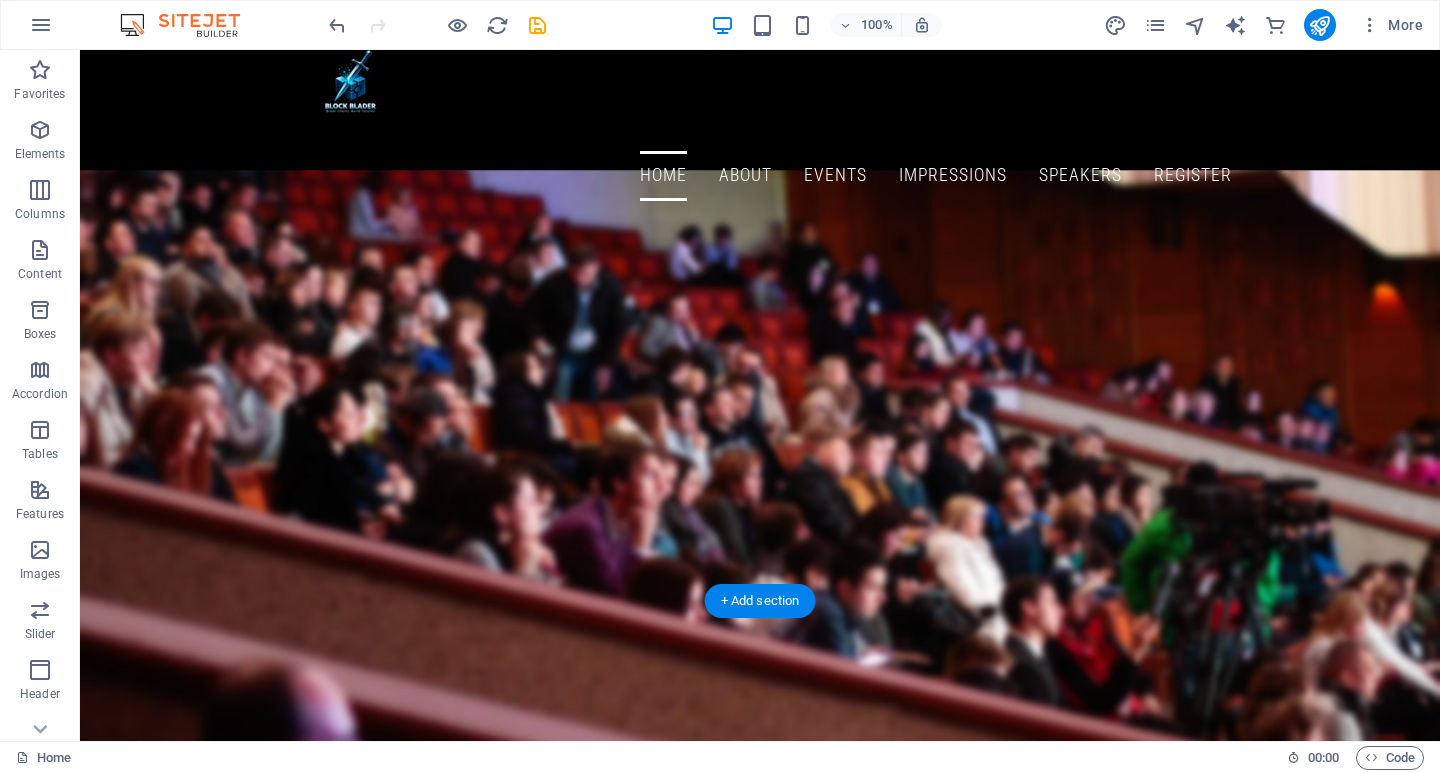 scroll, scrollTop: 0, scrollLeft: 0, axis: both 